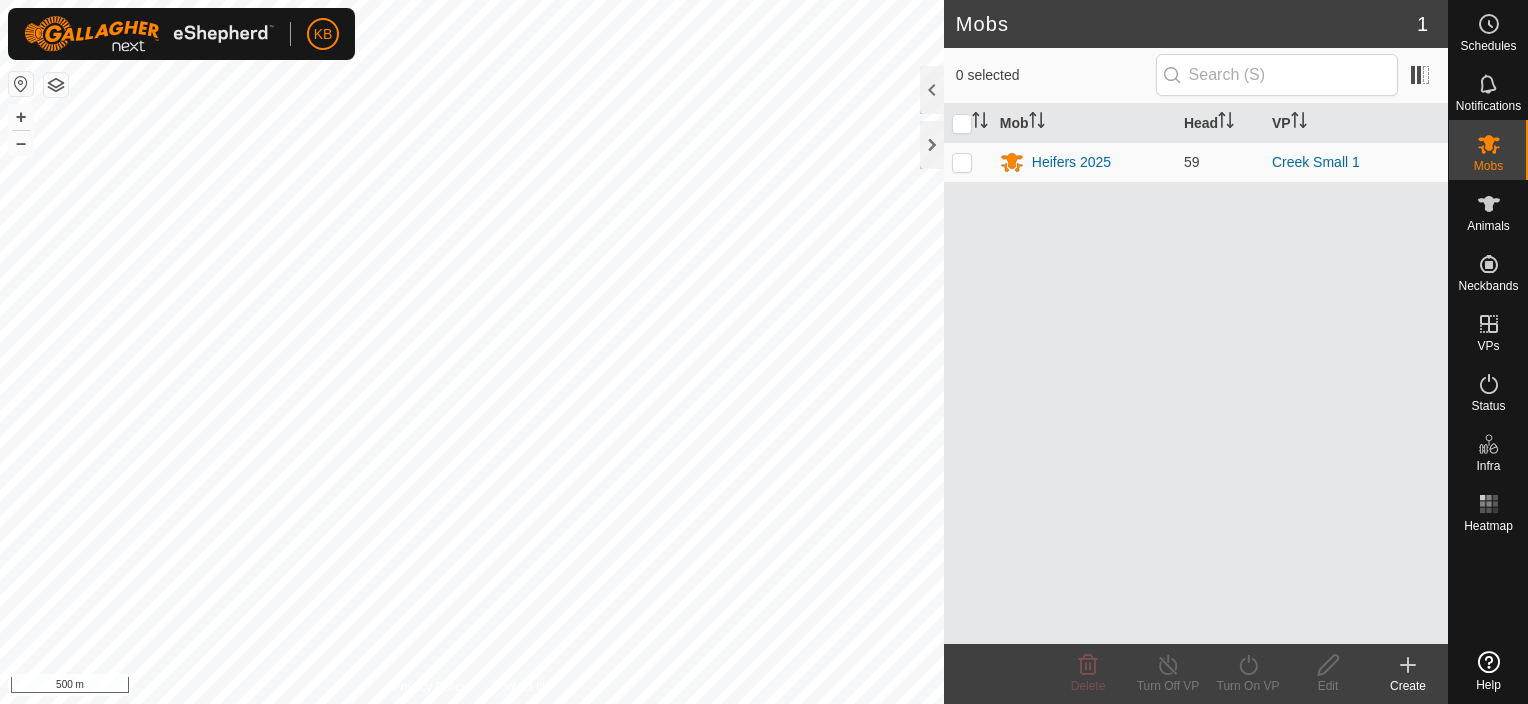 scroll, scrollTop: 0, scrollLeft: 0, axis: both 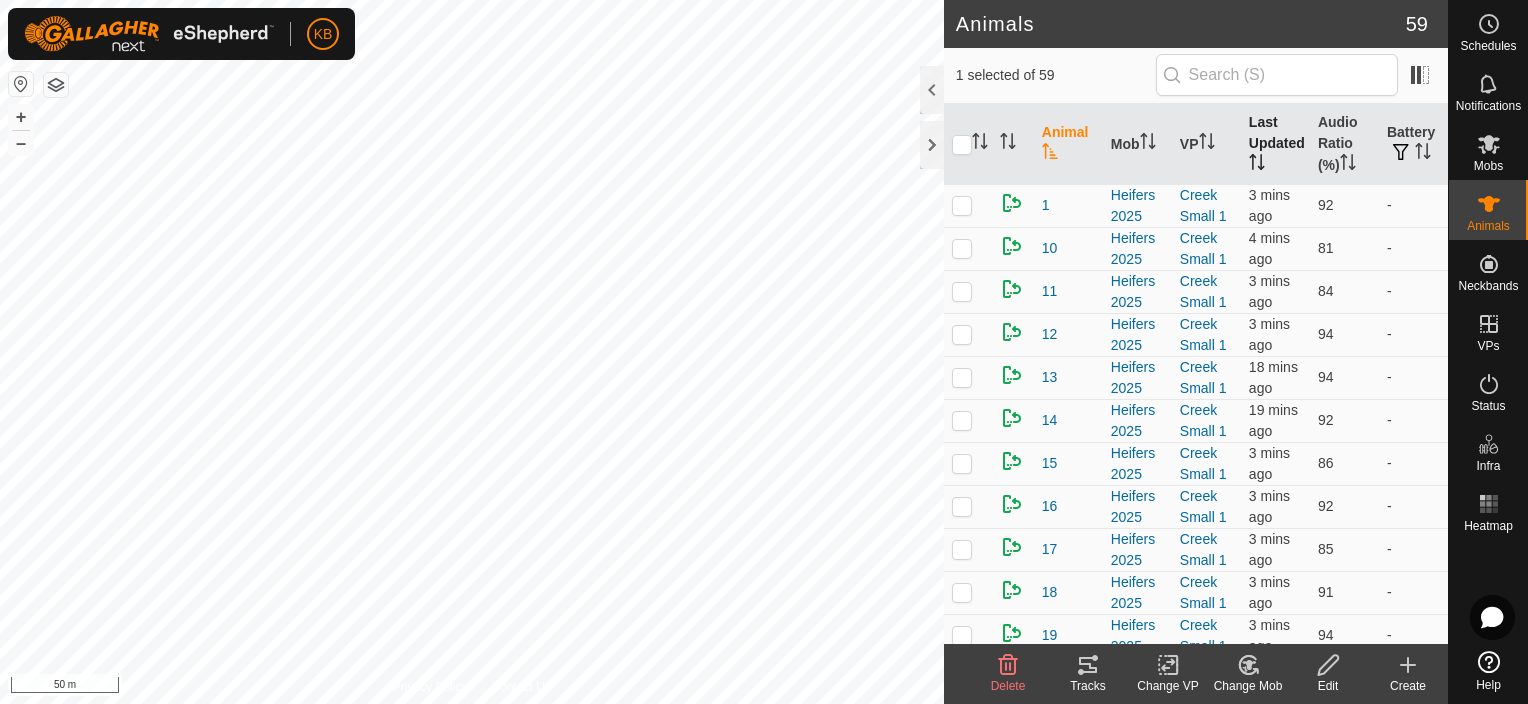click 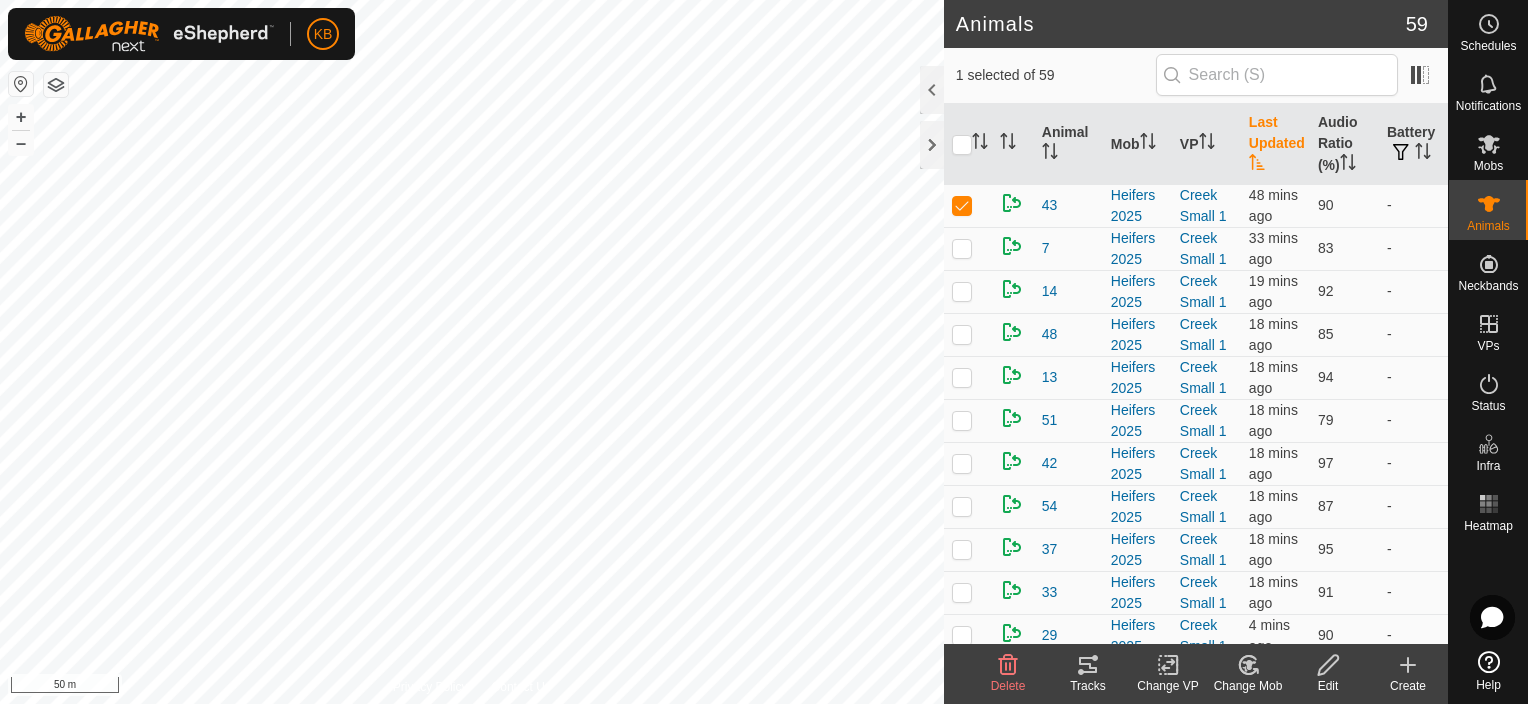 click 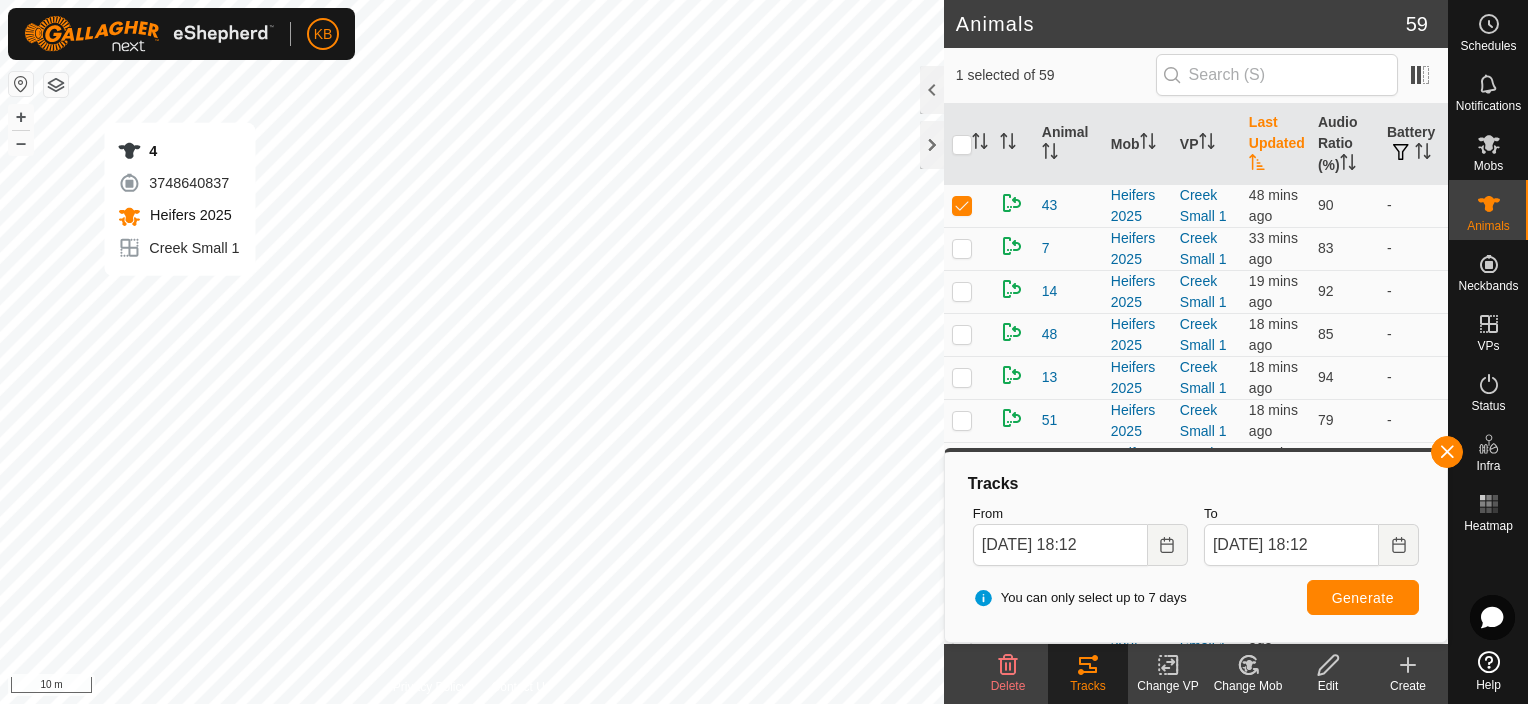 checkbox on "false" 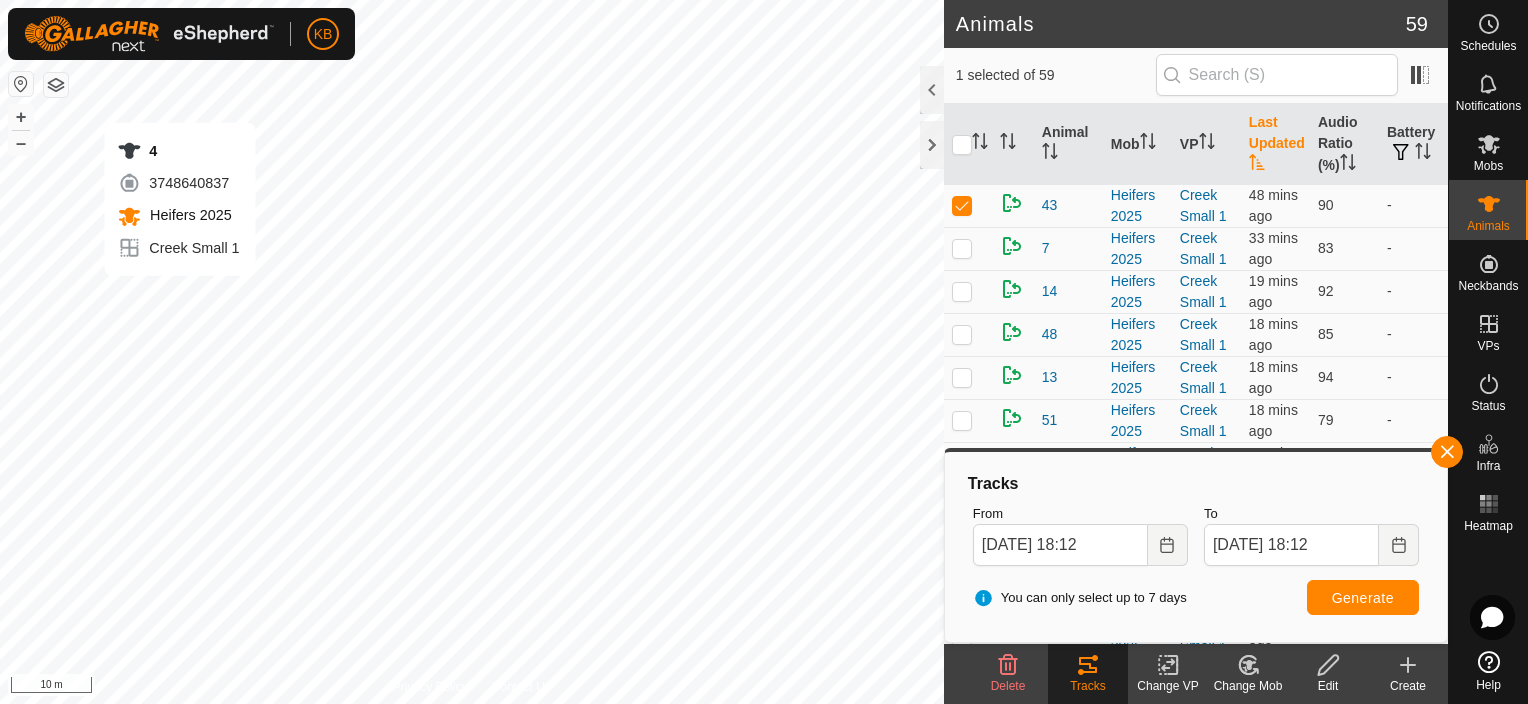 checkbox on "true" 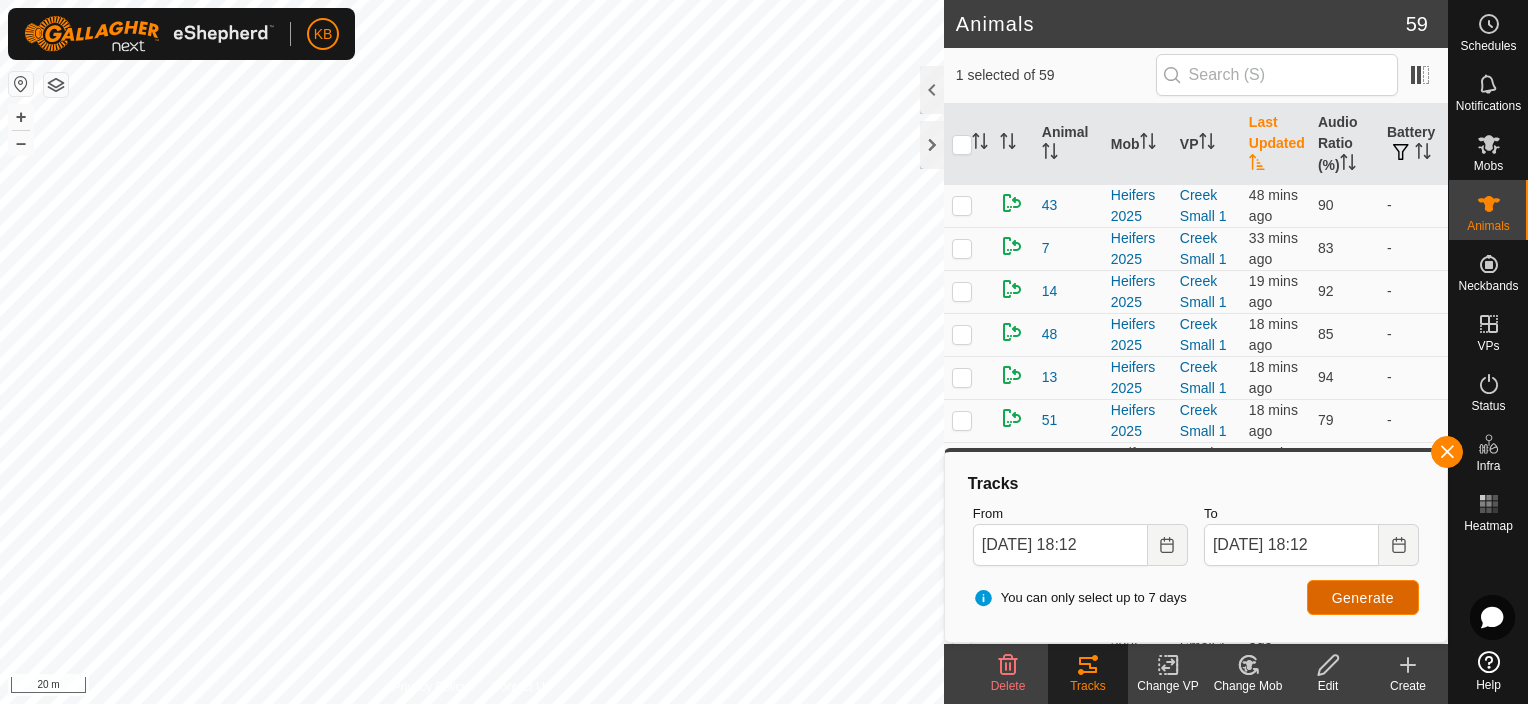 click on "Generate" at bounding box center [1363, 597] 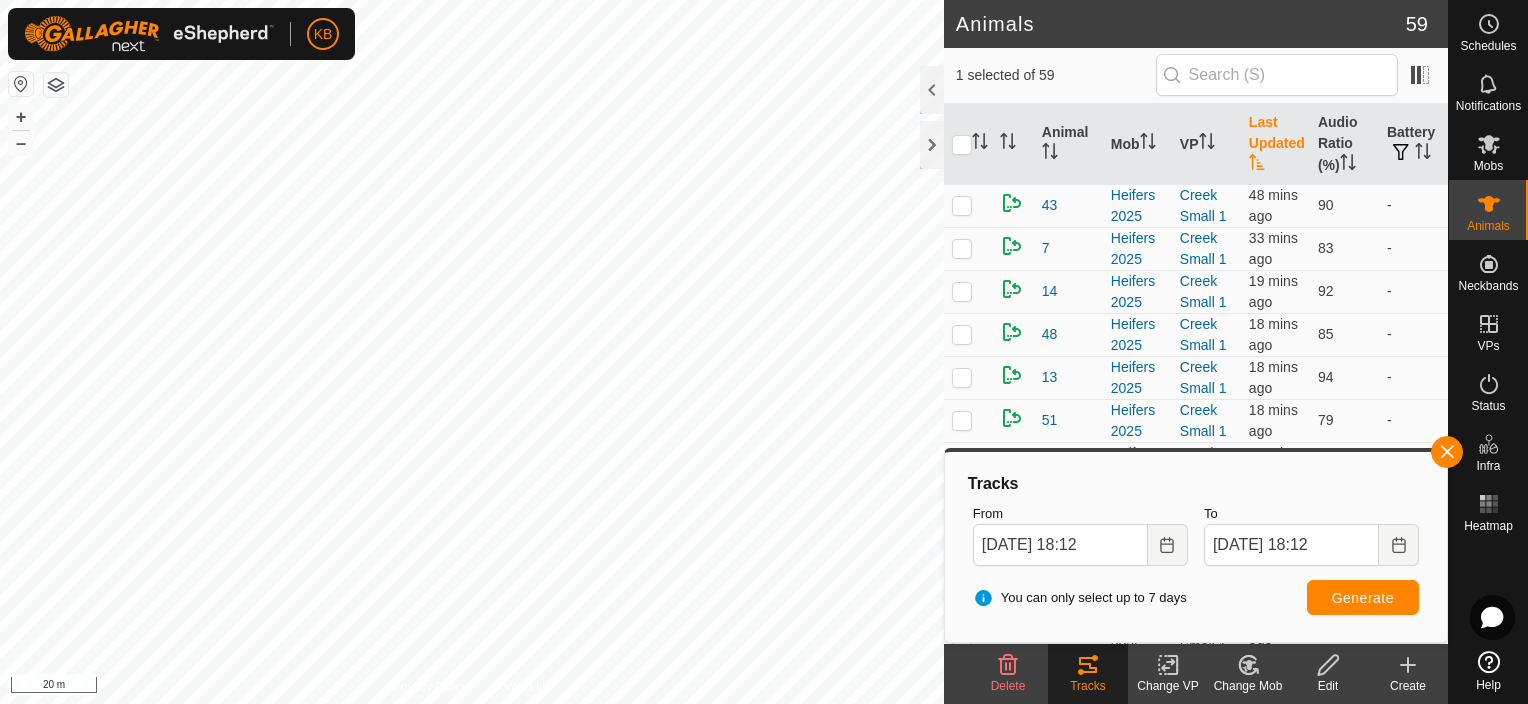 checkbox on "true" 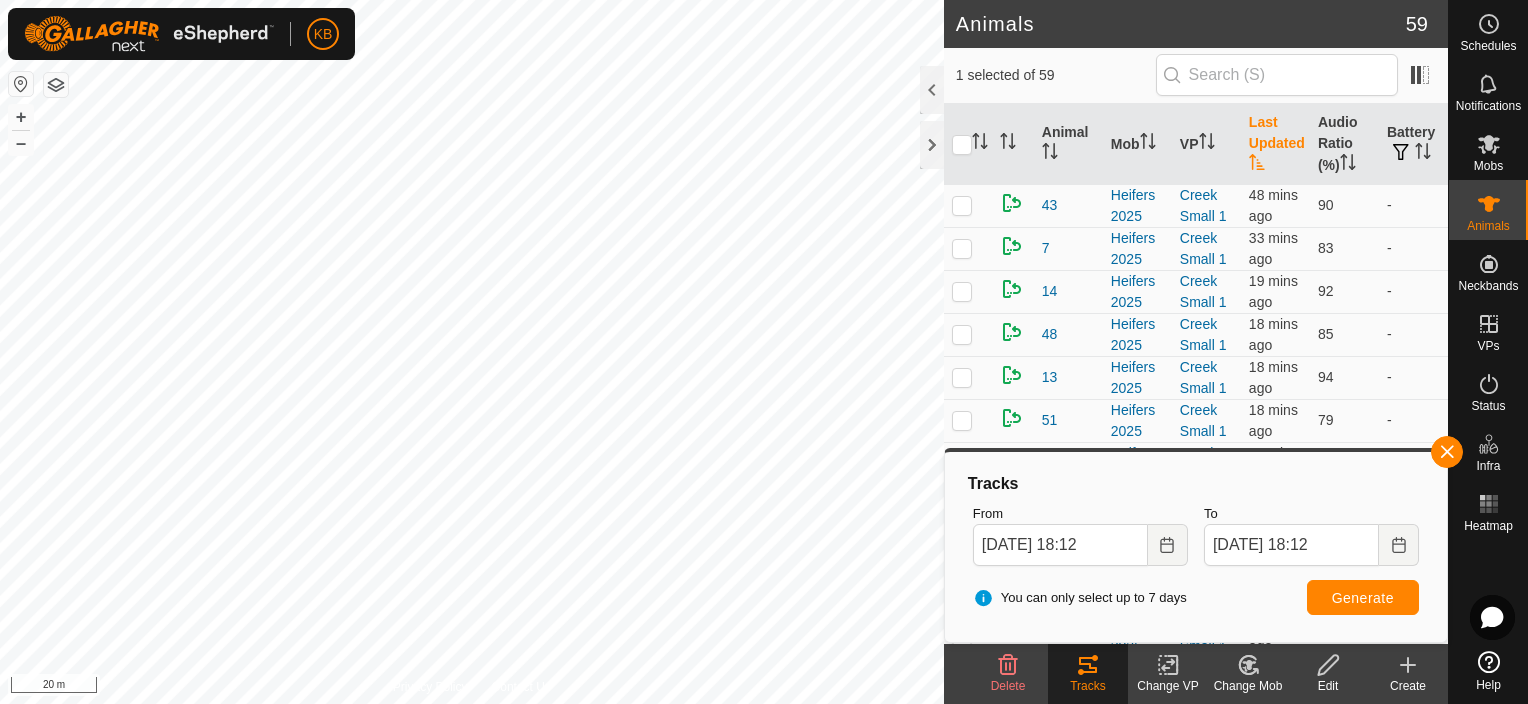 checkbox on "false" 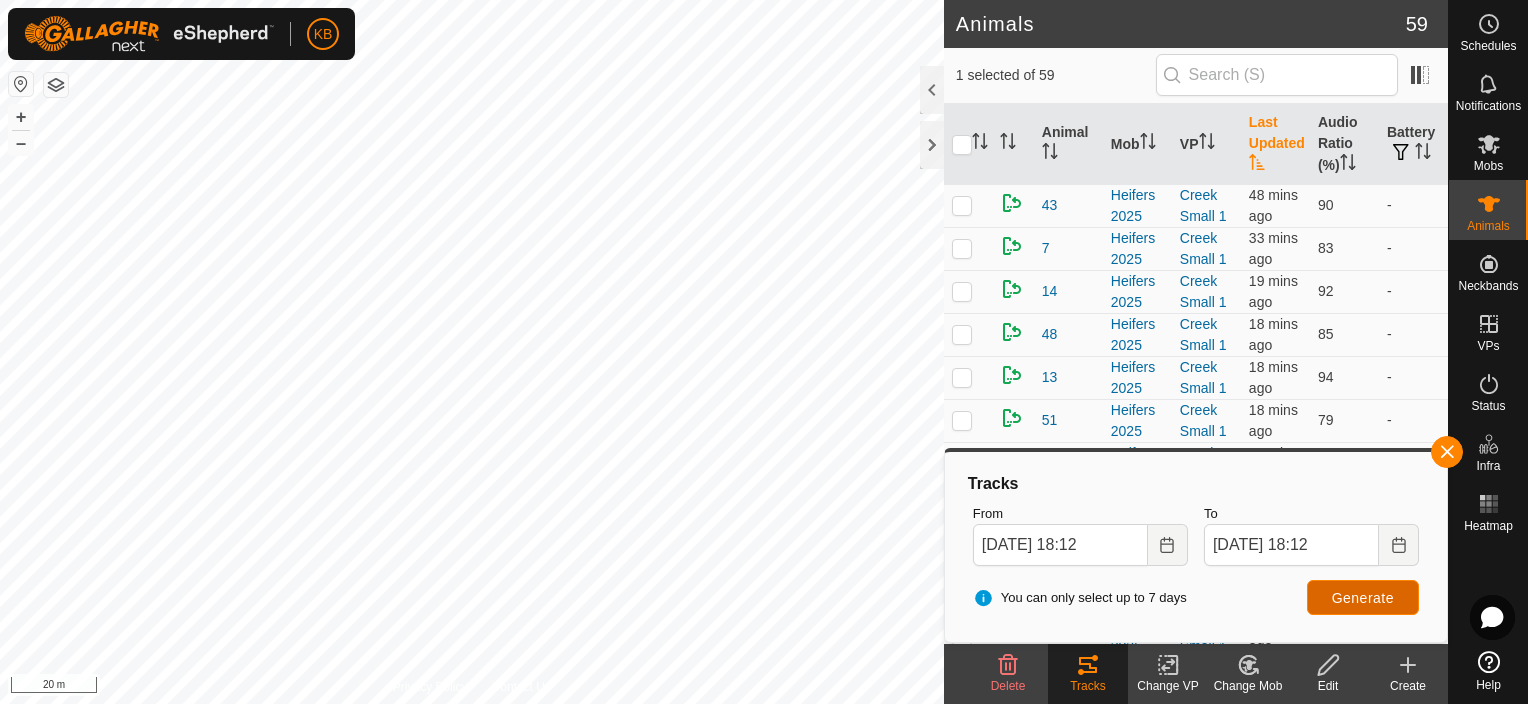 click on "Generate" at bounding box center [1363, 598] 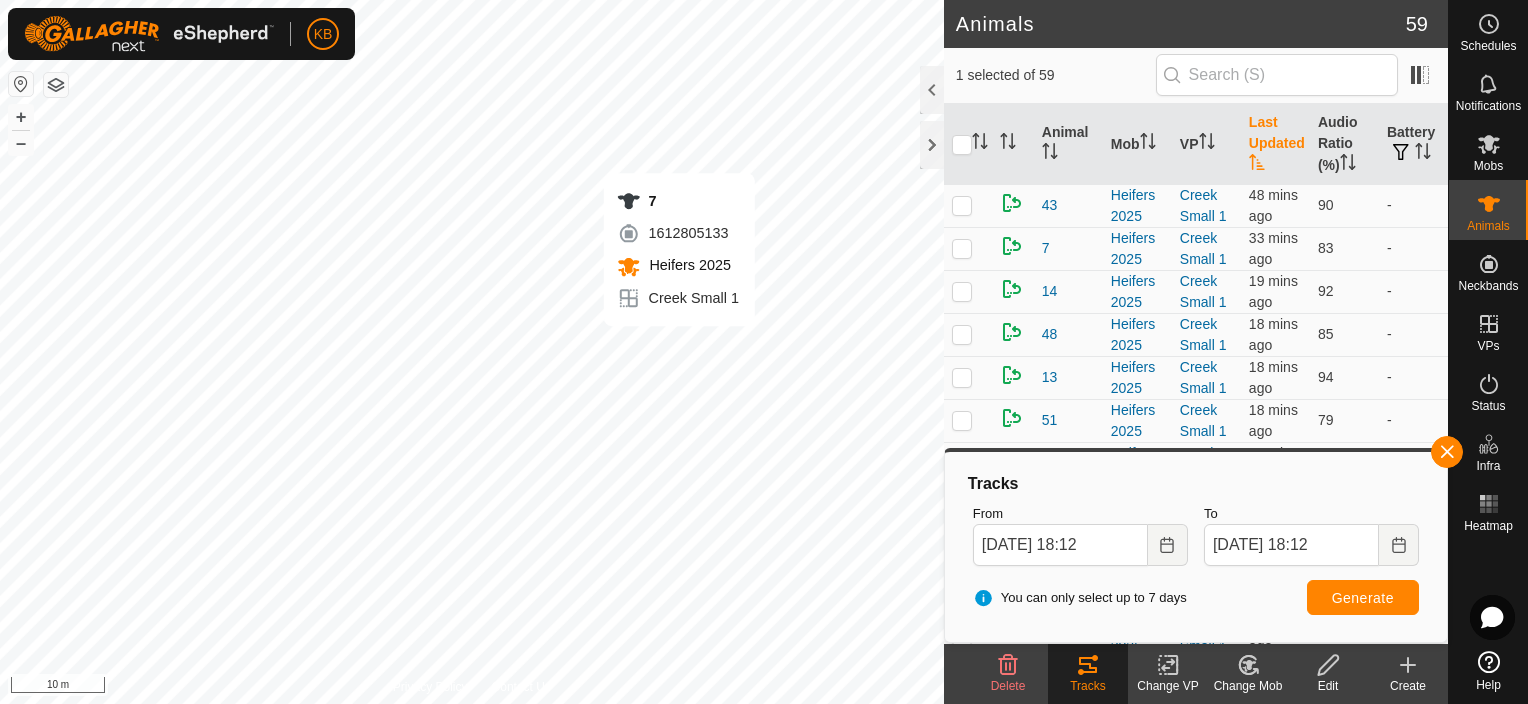 checkbox on "false" 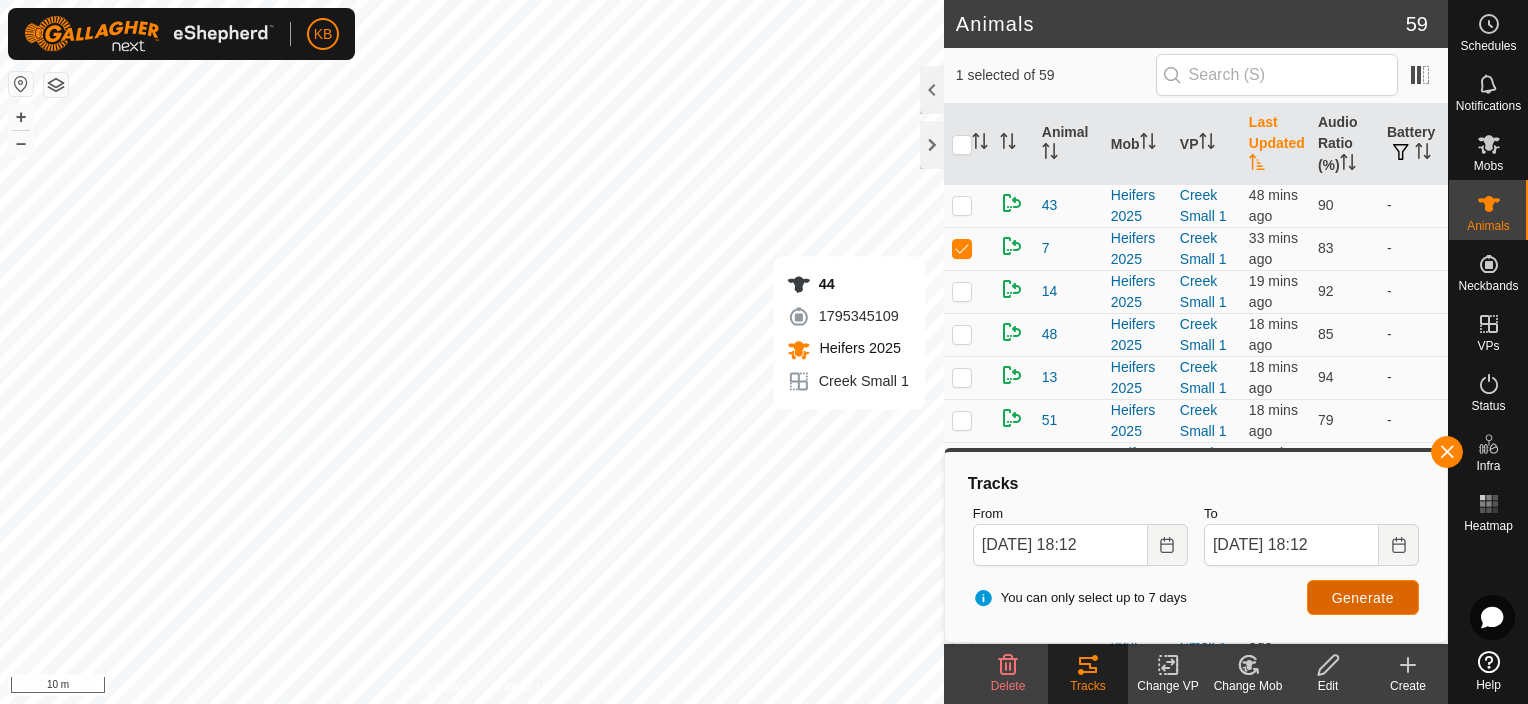 click on "Generate" at bounding box center (1363, 598) 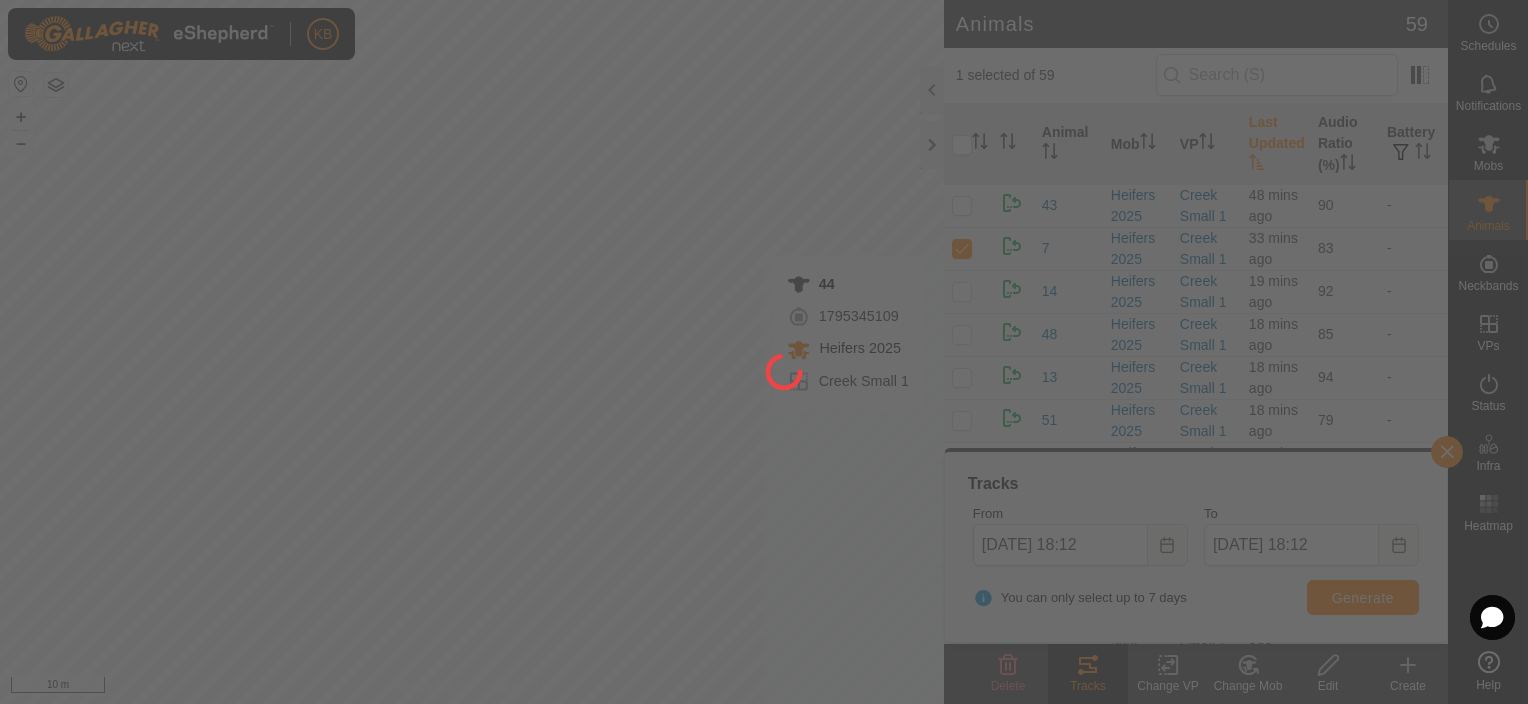 drag, startPoint x: 725, startPoint y: 485, endPoint x: 624, endPoint y: 396, distance: 134.61798 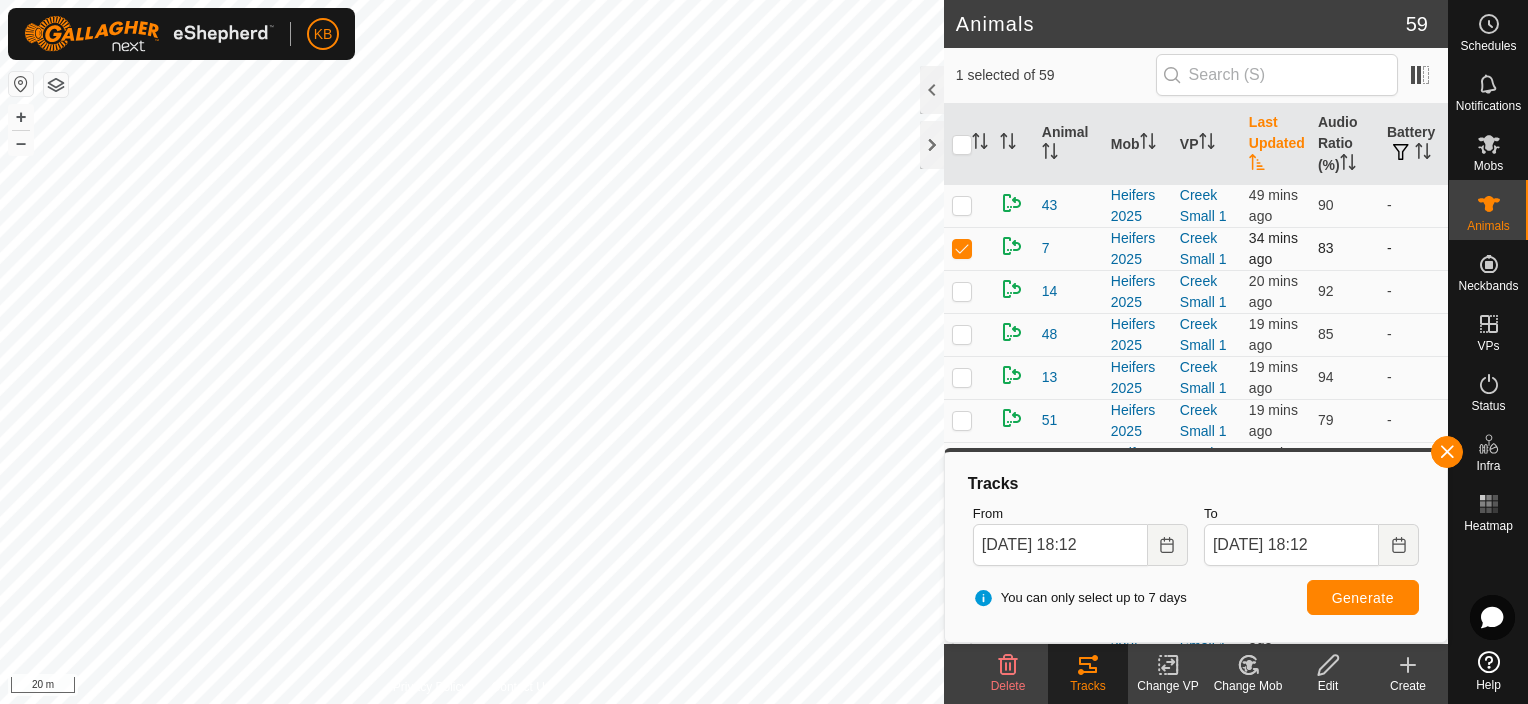 click at bounding box center (962, 248) 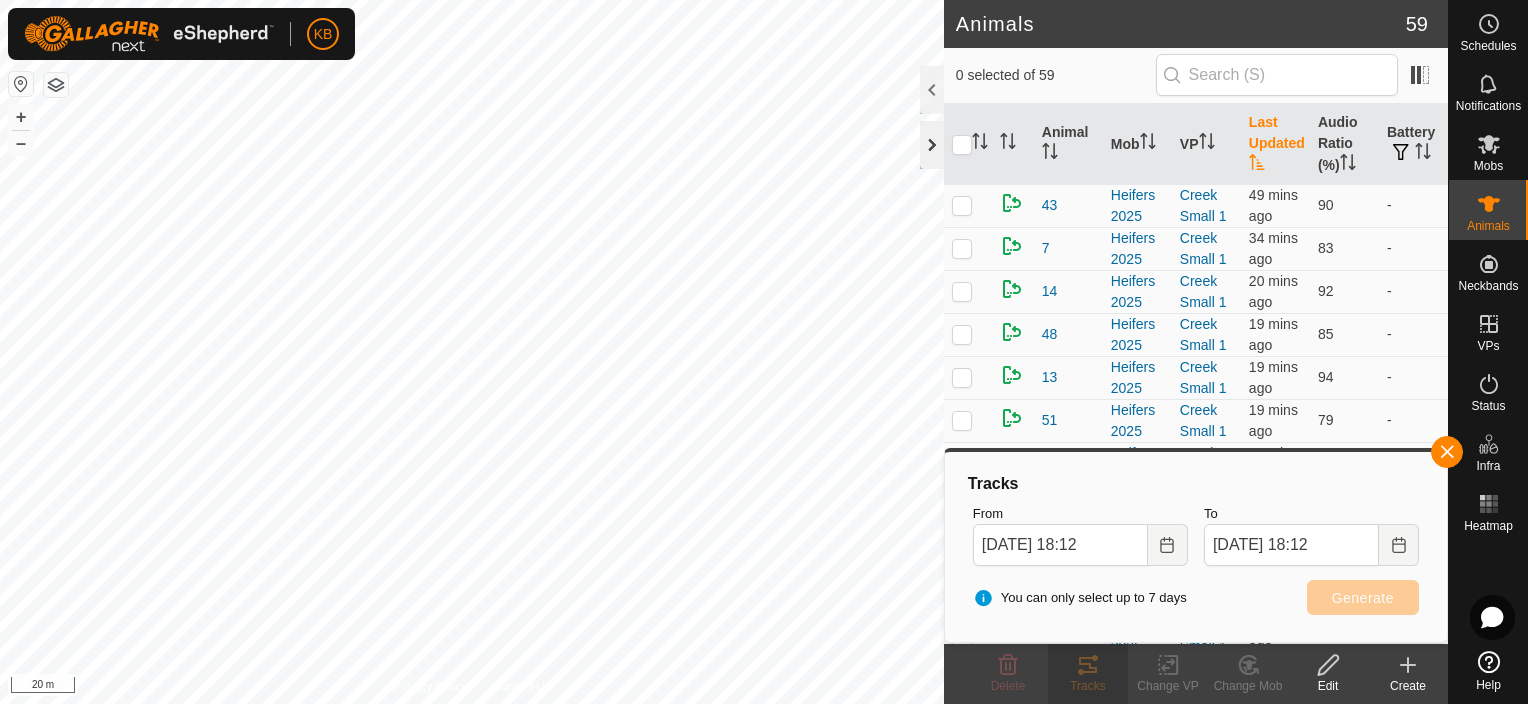 click 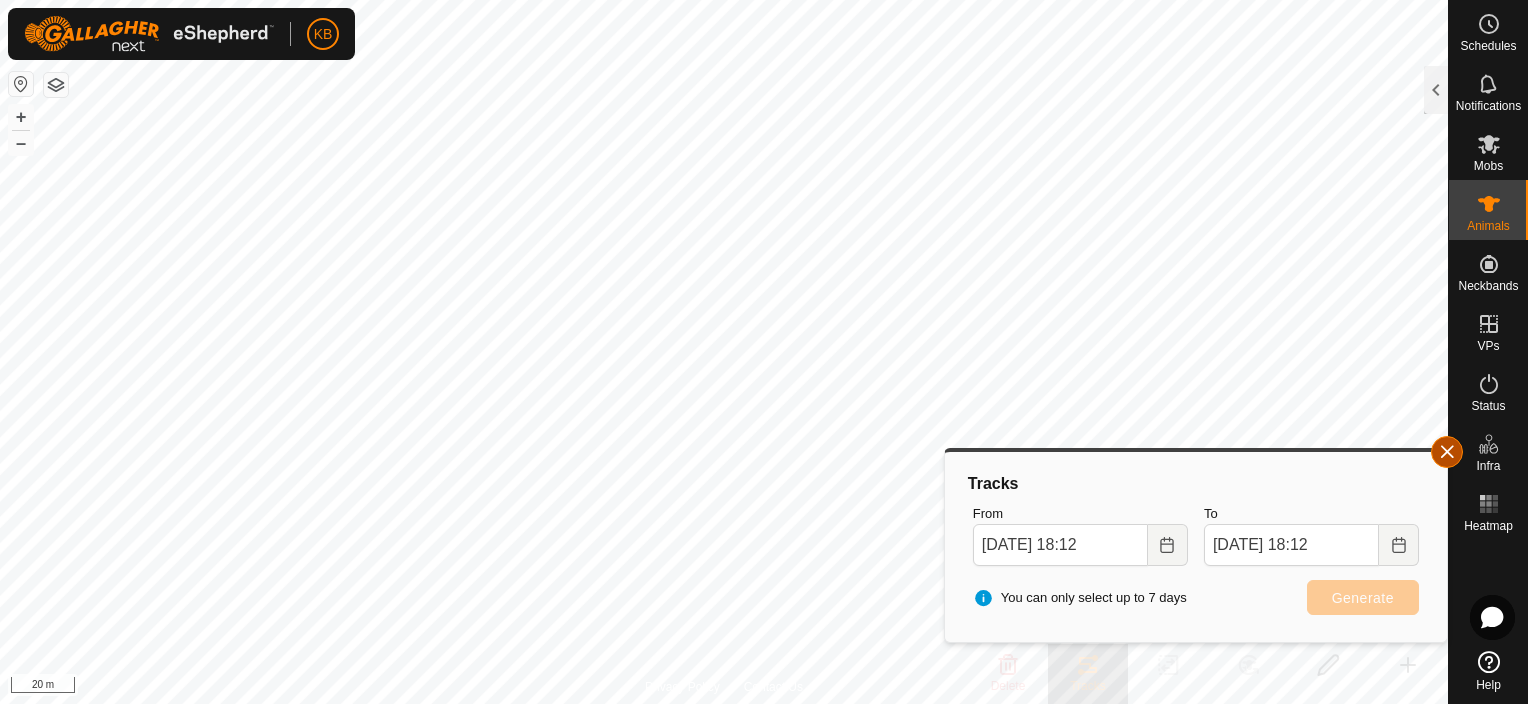 click at bounding box center [1447, 452] 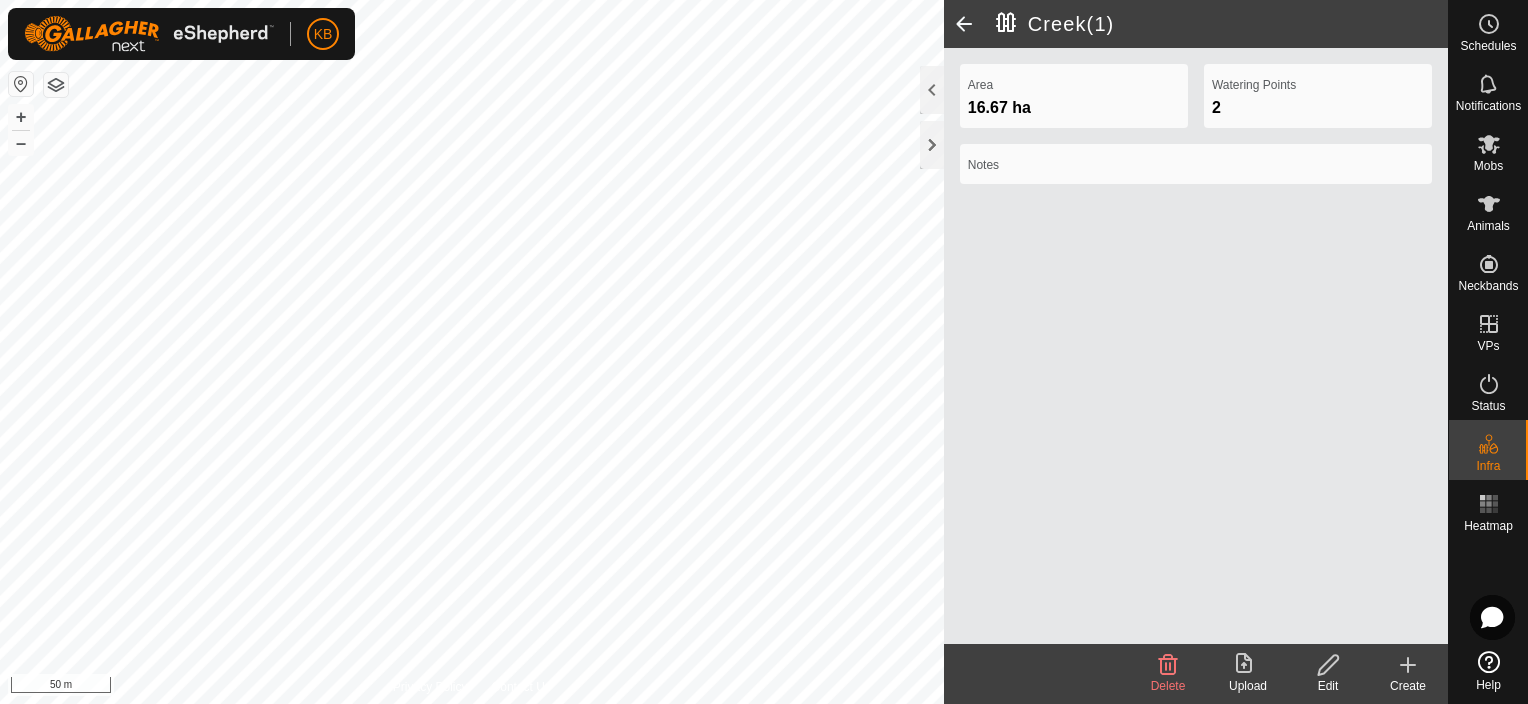 click 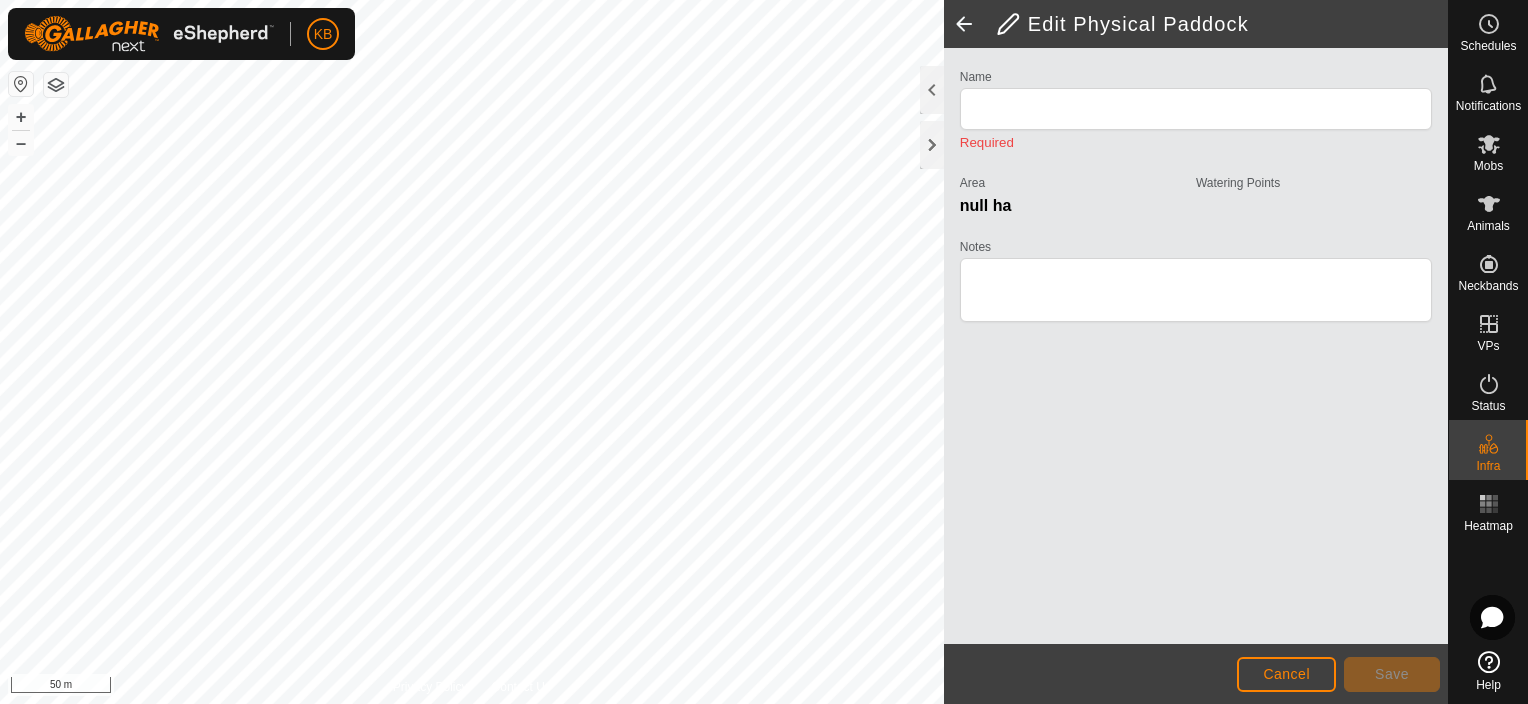 type on "Creek(1)" 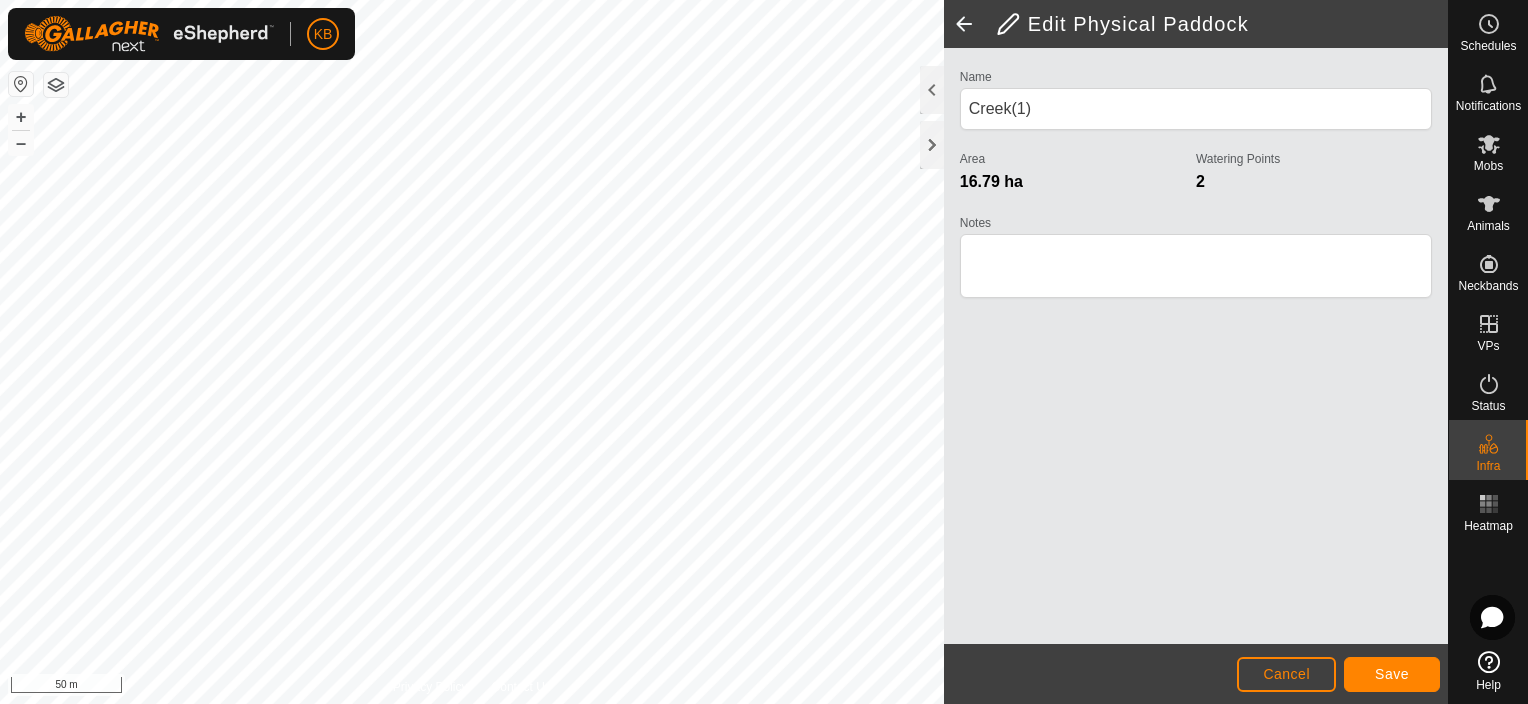 click on "KB Schedules Notifications Mobs Animals Neckbands VPs Status Infra Heatmap Help Privacy Policy Contact Us + – ⇧ i 50 m  Edit Physical Paddock  Name Creek(1) Area 16.79 ha  Watering Points 2 Notes                    Cancel Save" at bounding box center (764, 352) 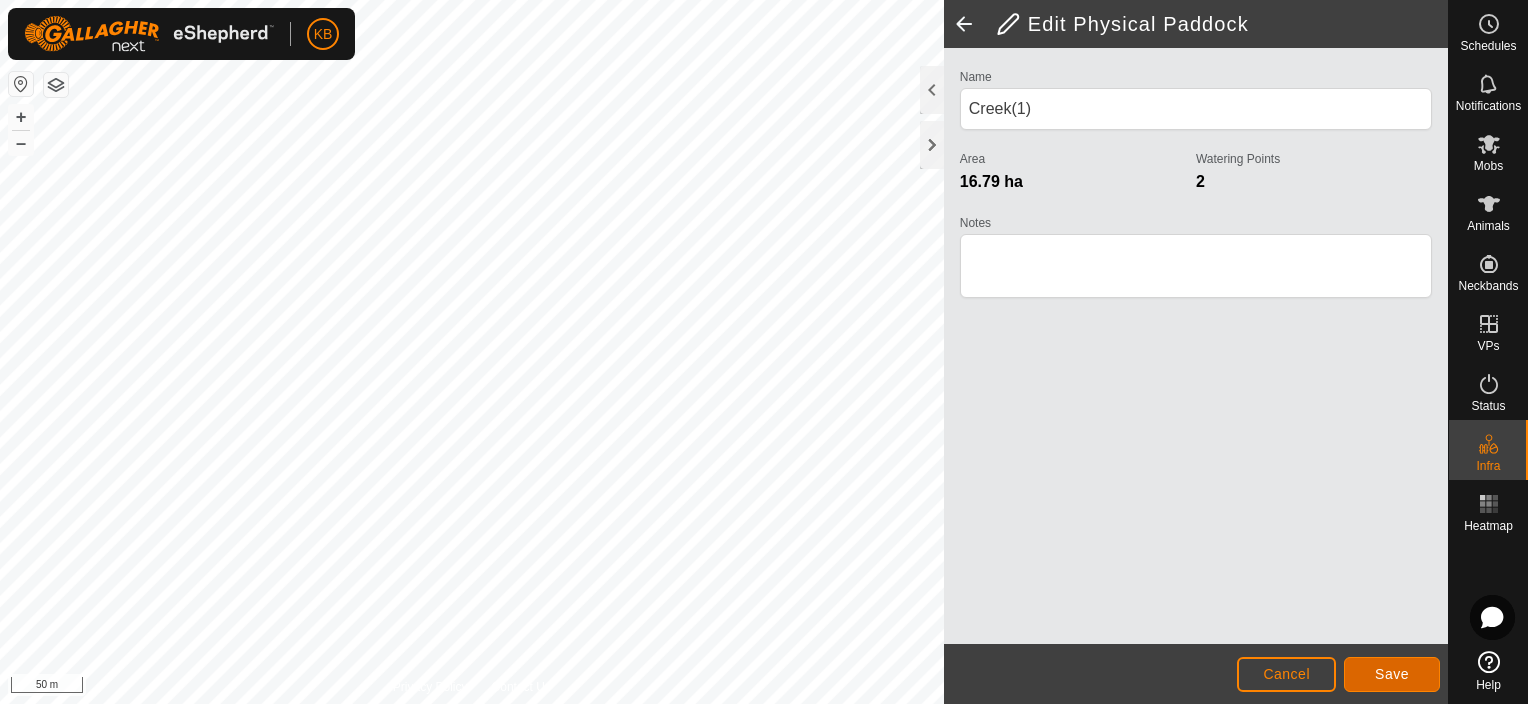 click on "Save" 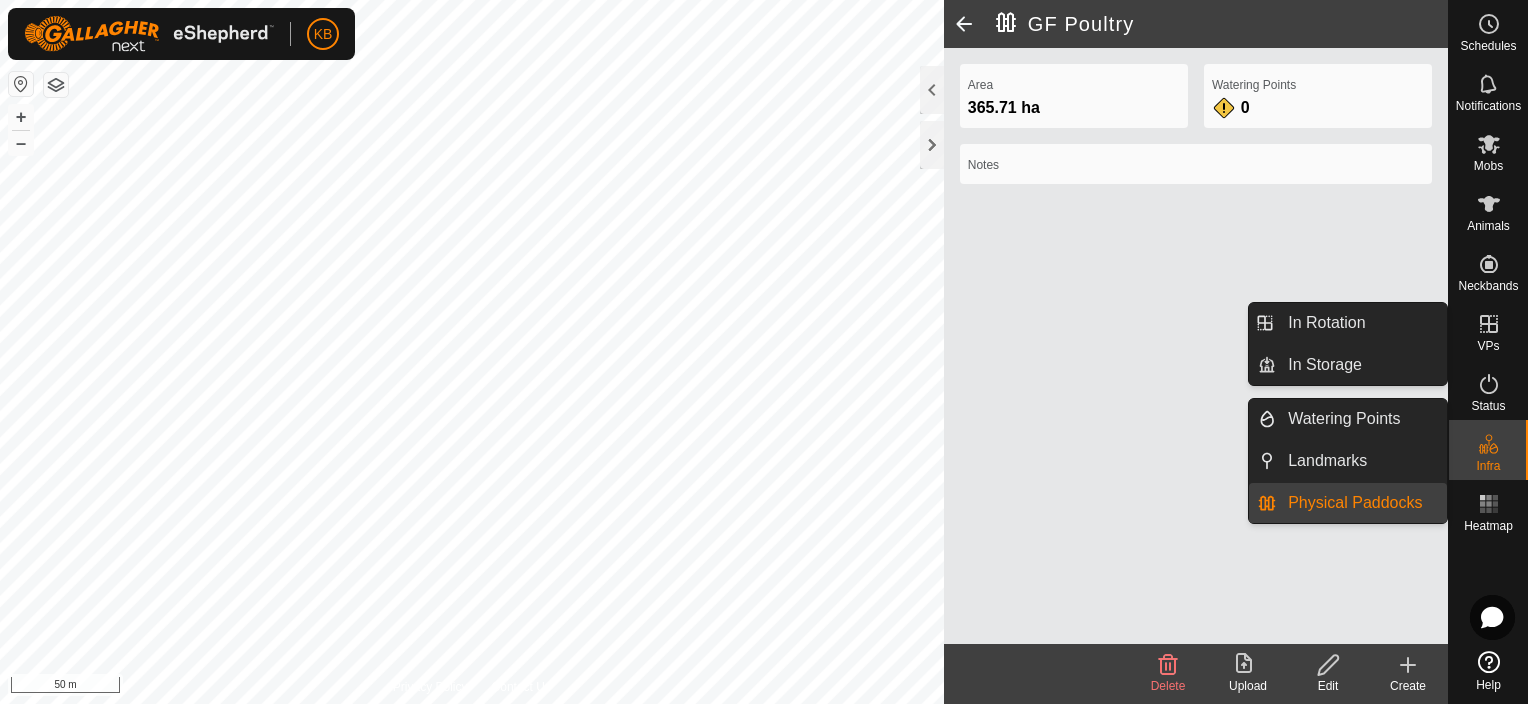 click at bounding box center [1489, 324] 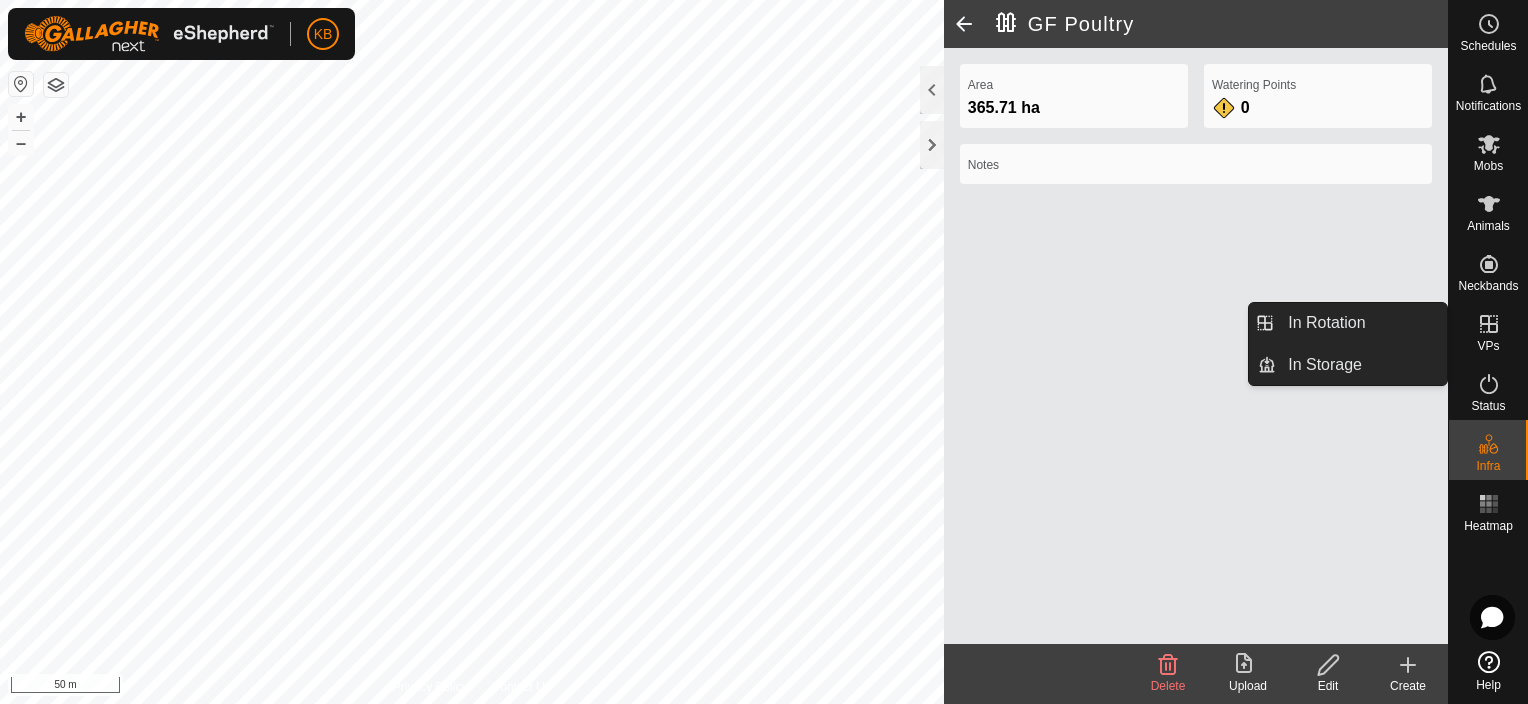 click 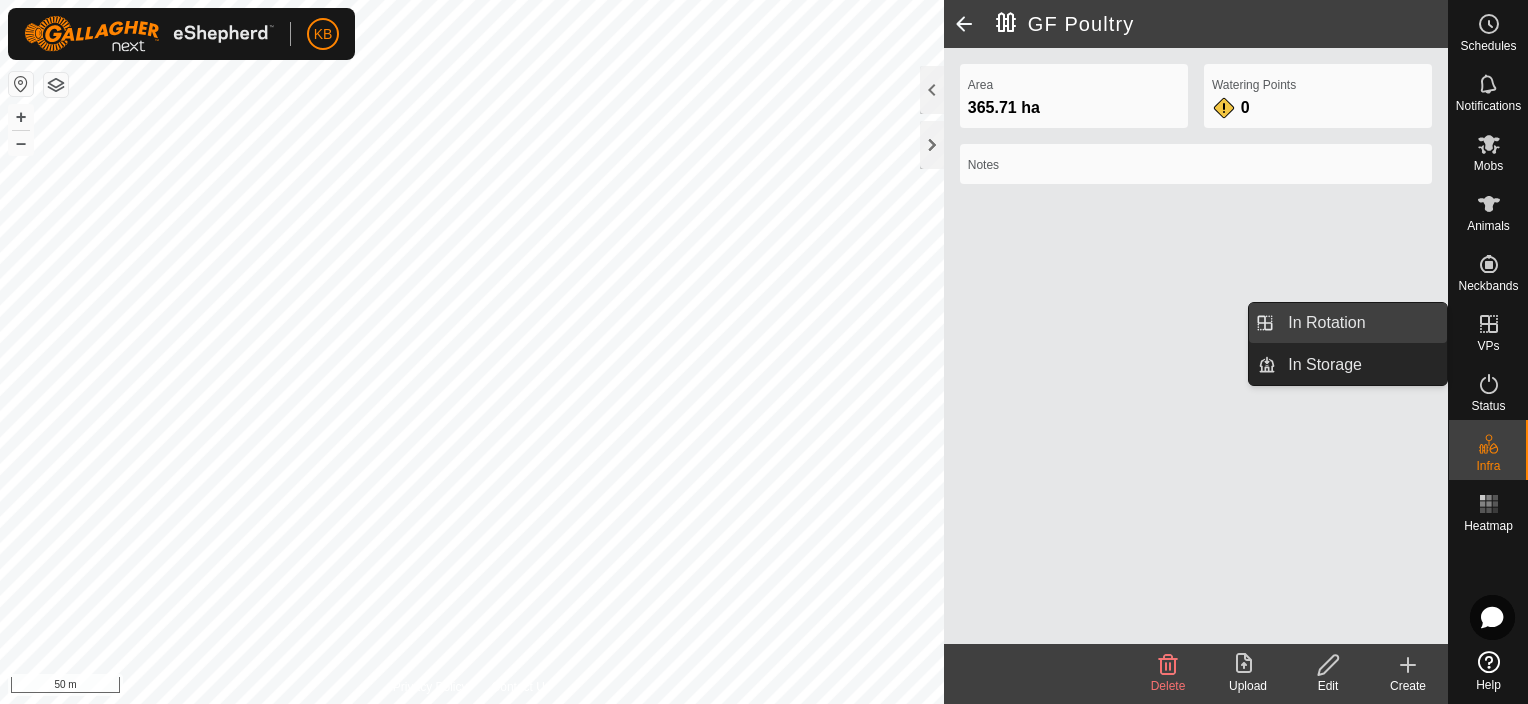 click on "In Rotation" at bounding box center (1361, 323) 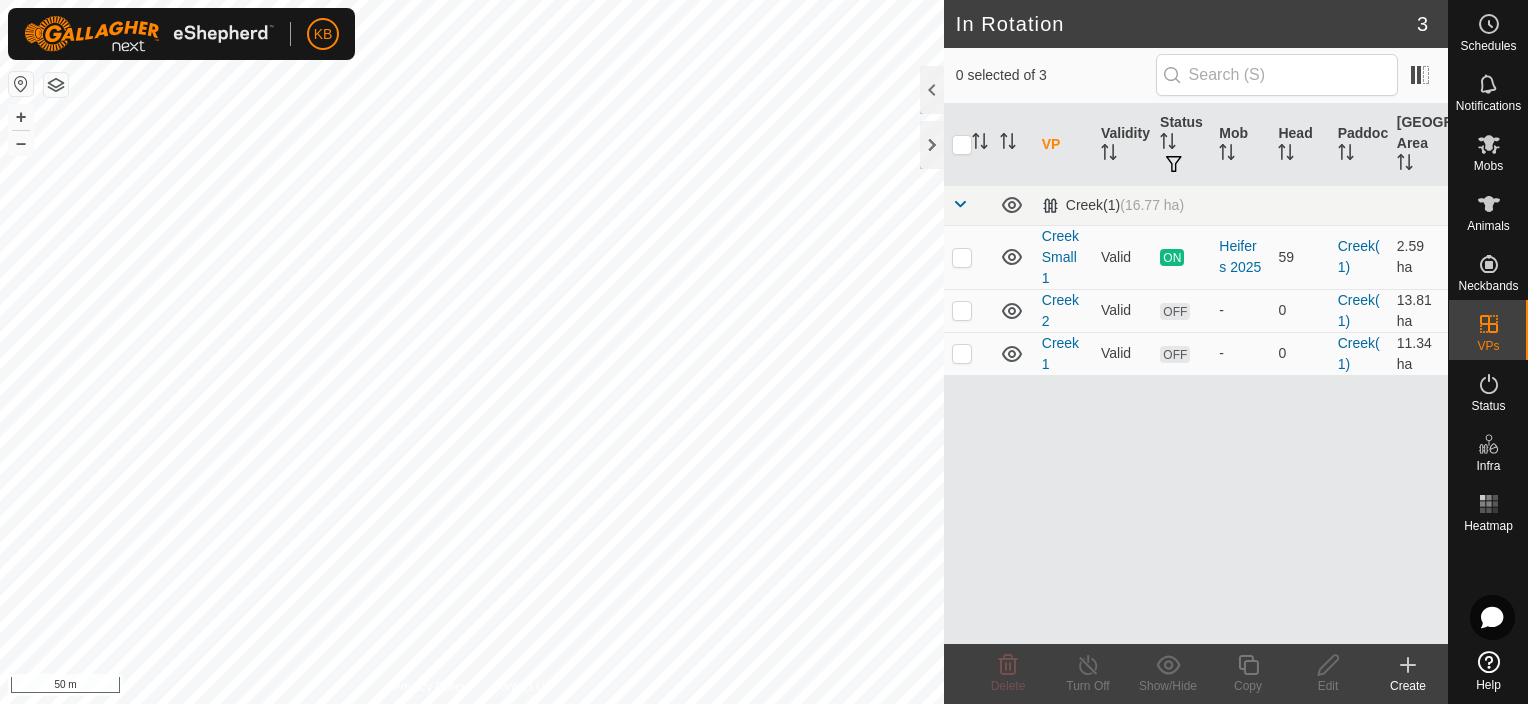 click on "Create" 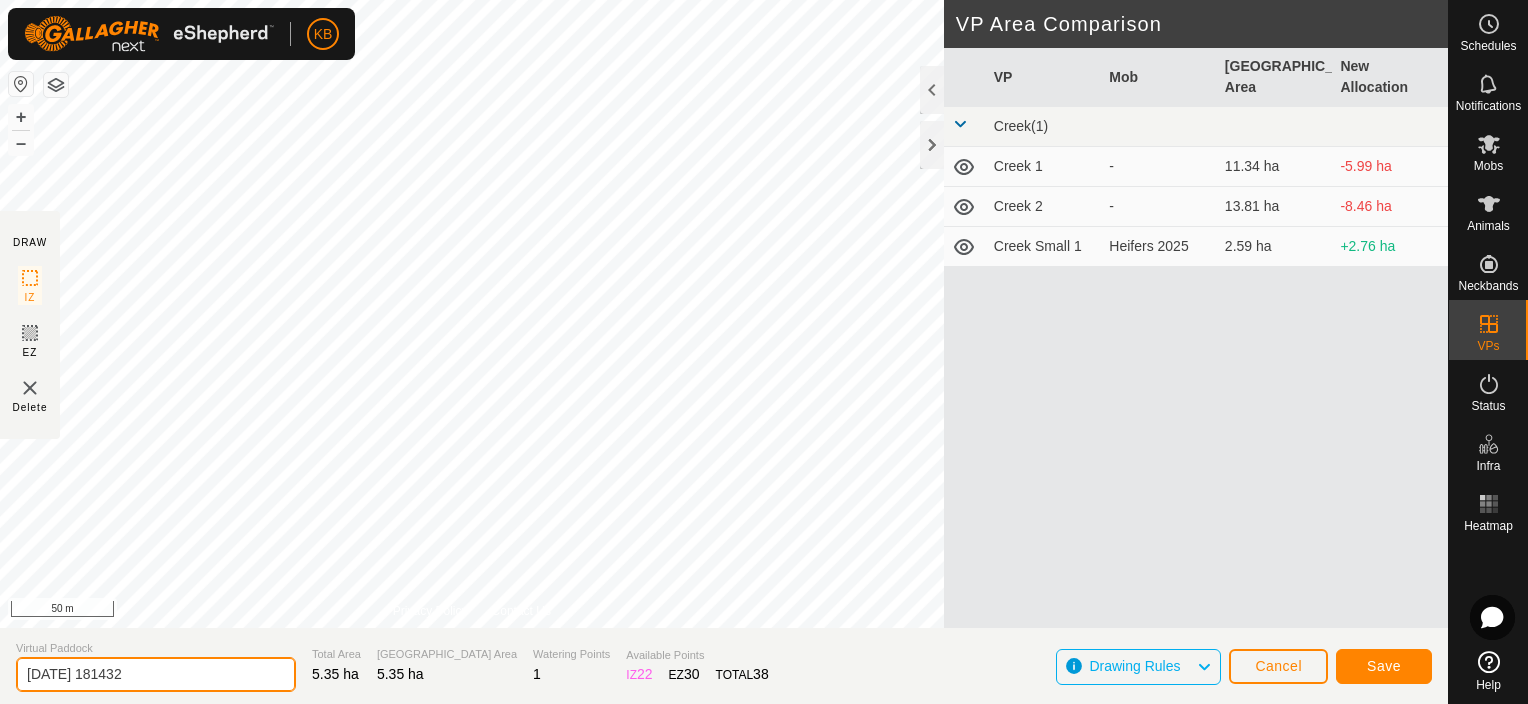 drag, startPoint x: 176, startPoint y: 667, endPoint x: -4, endPoint y: 672, distance: 180.06943 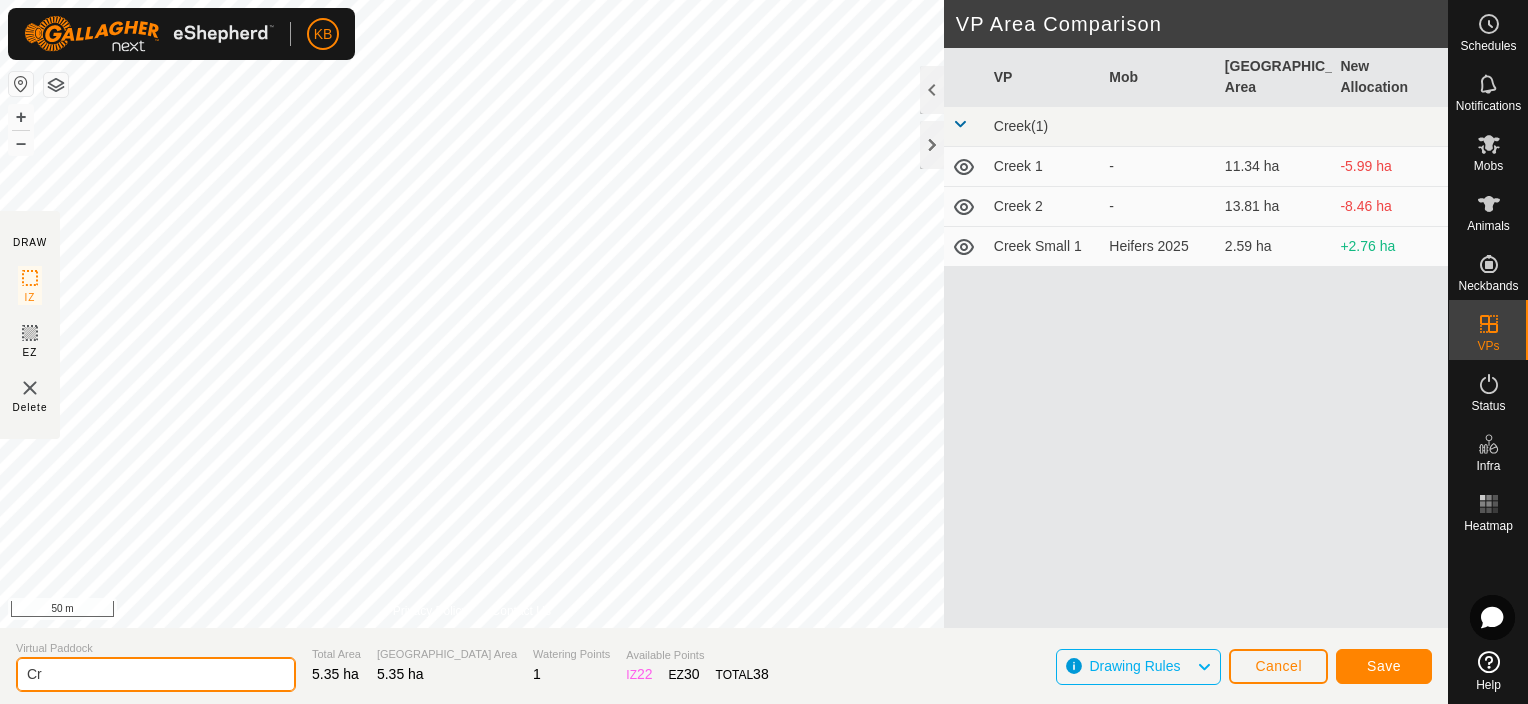 type on "C" 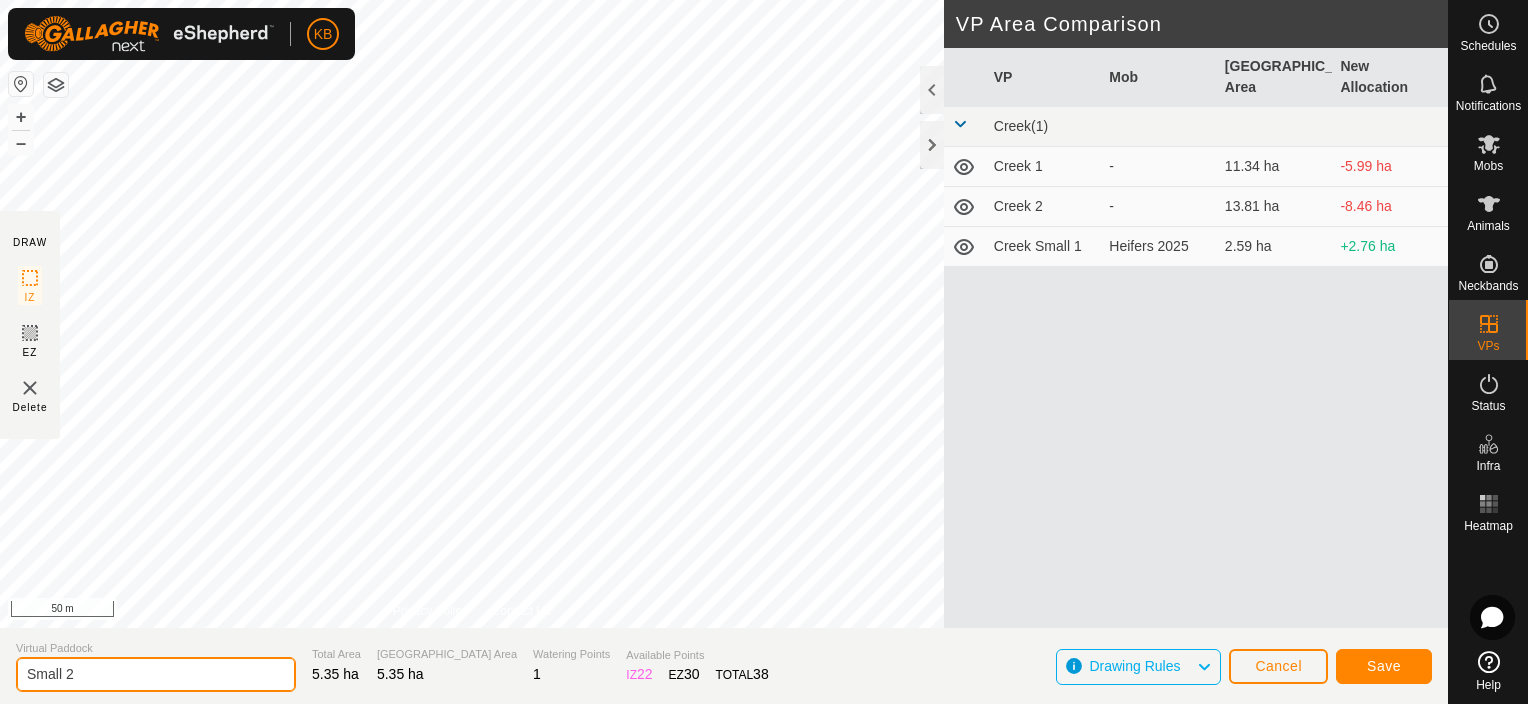 type on "Small 2" 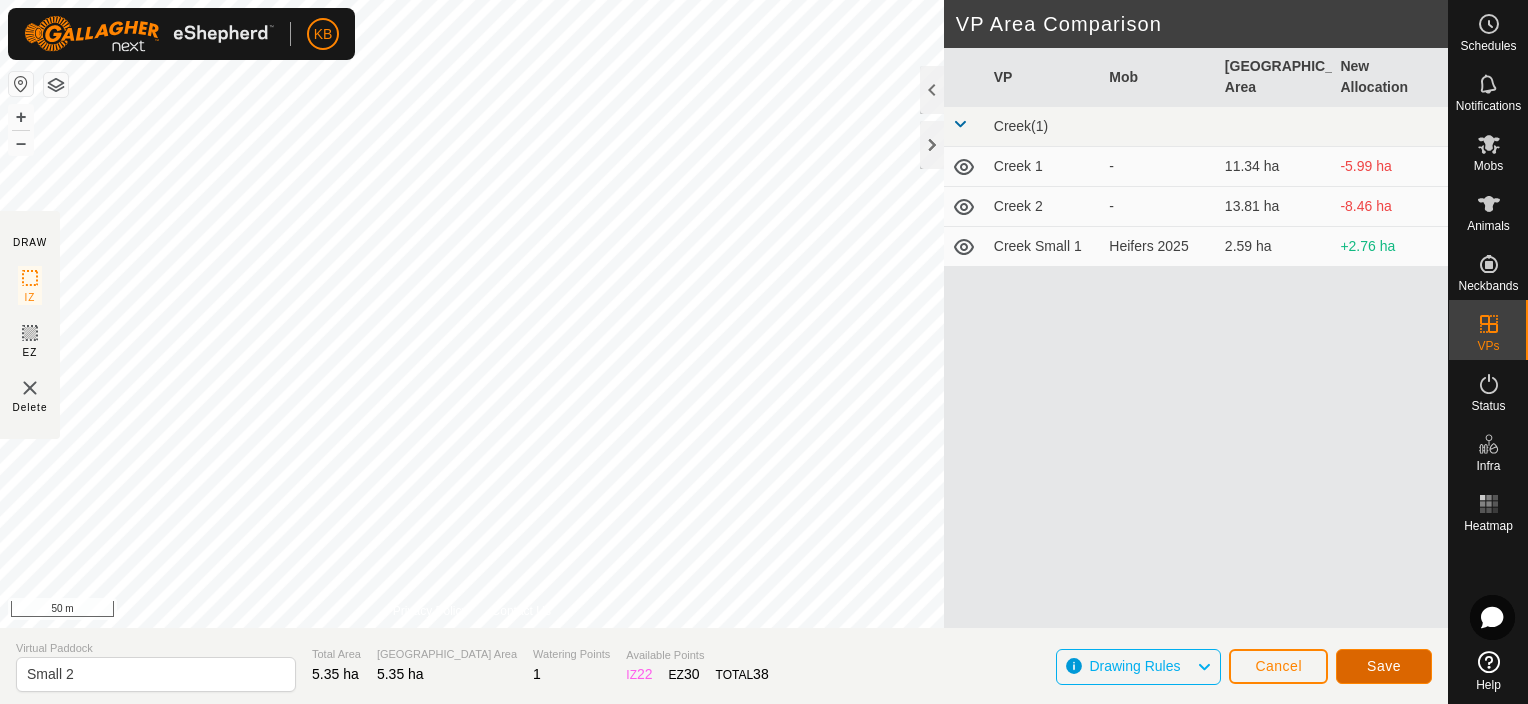 click on "Save" 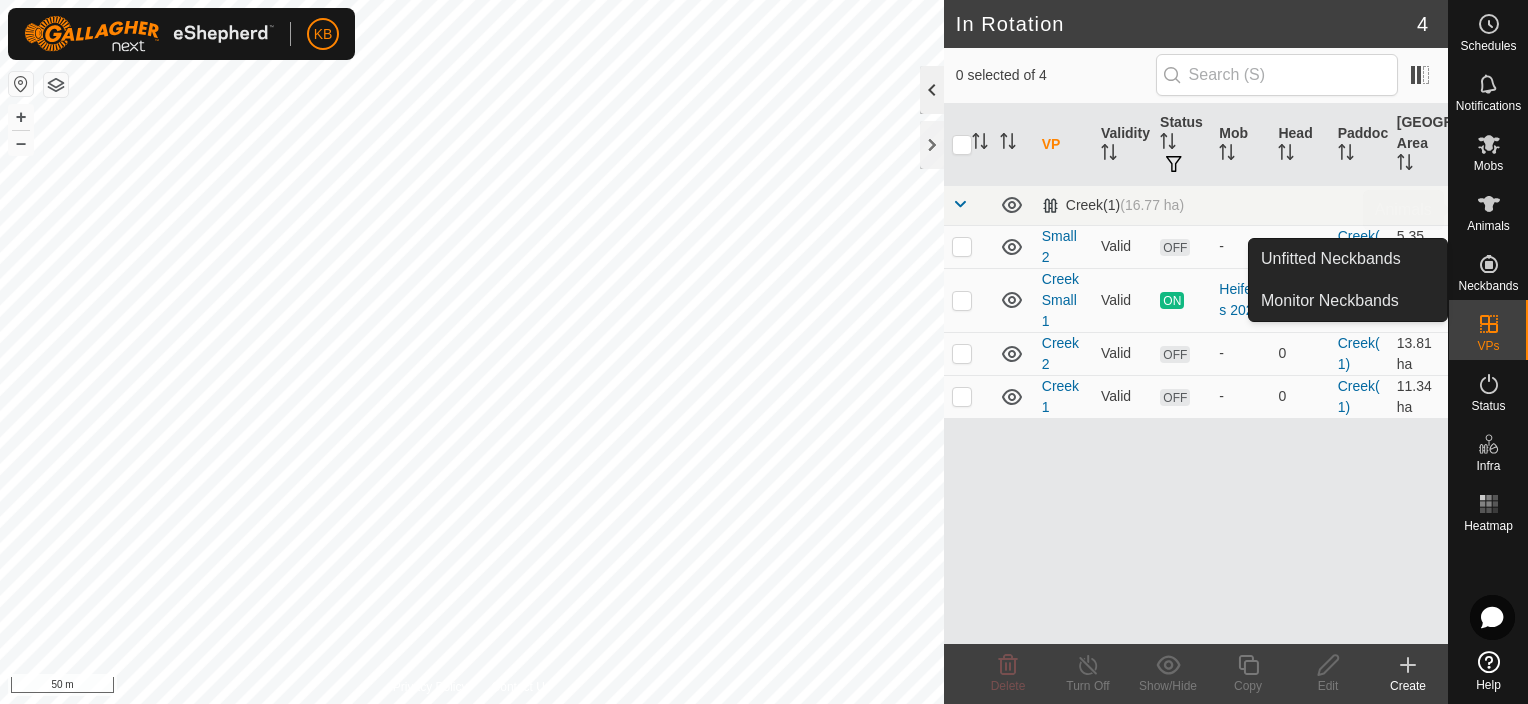 click on "Animals" at bounding box center (1488, 226) 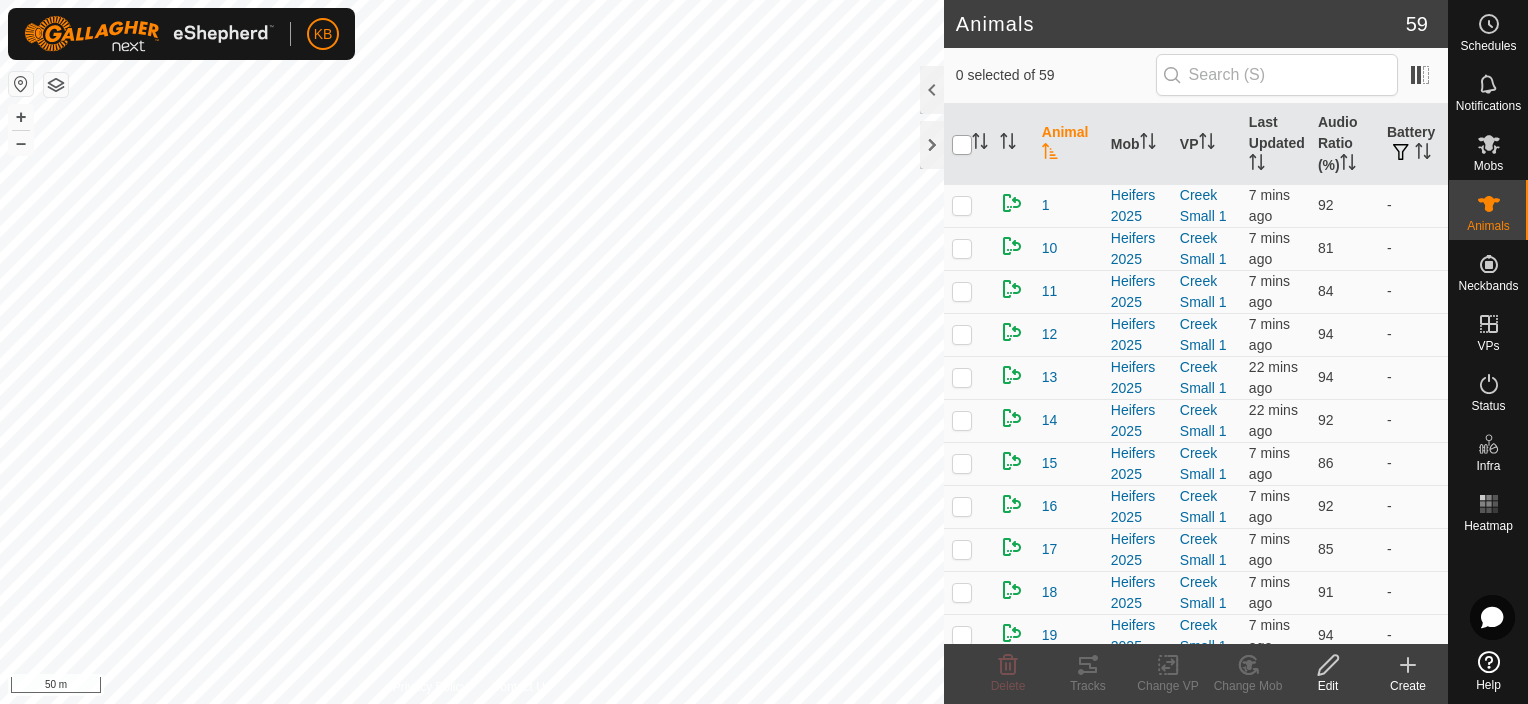 click at bounding box center [962, 145] 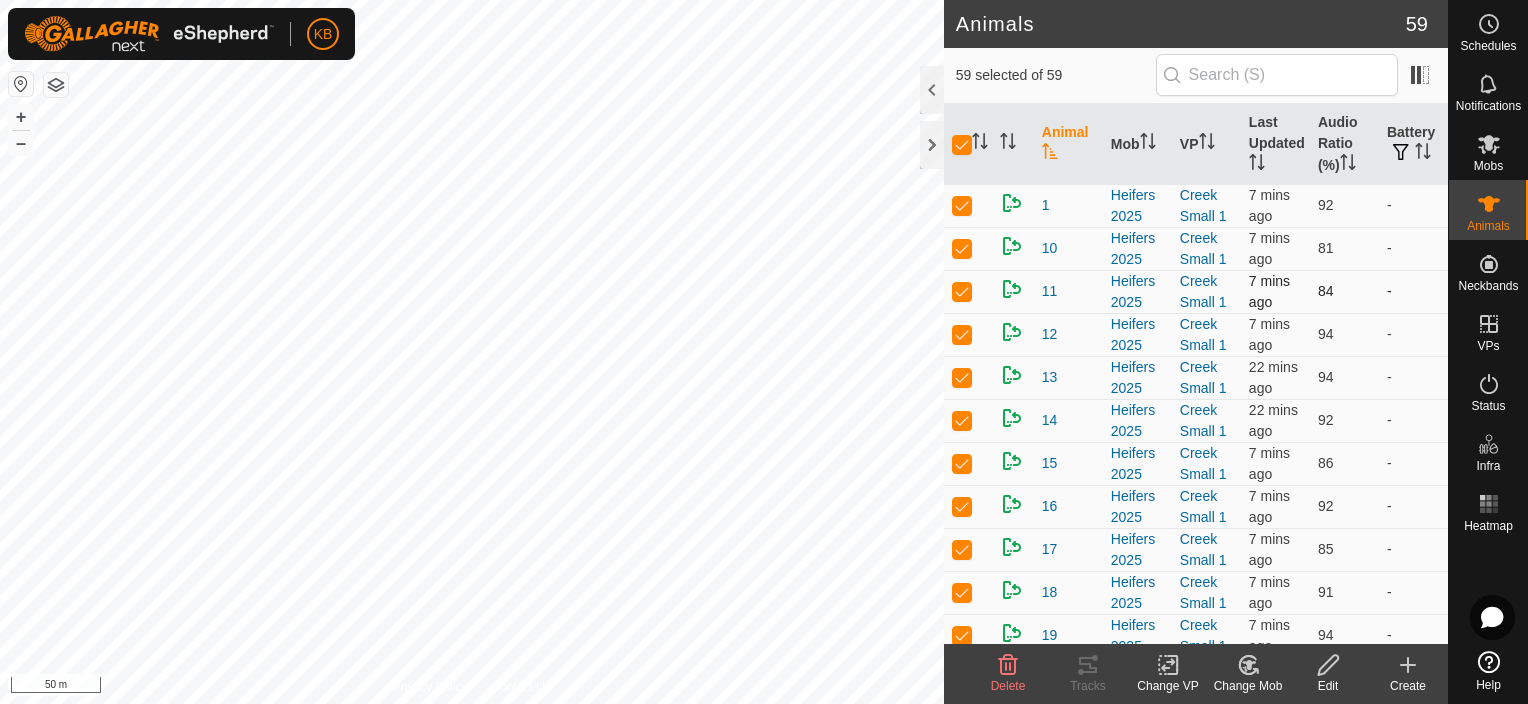 click at bounding box center (962, 291) 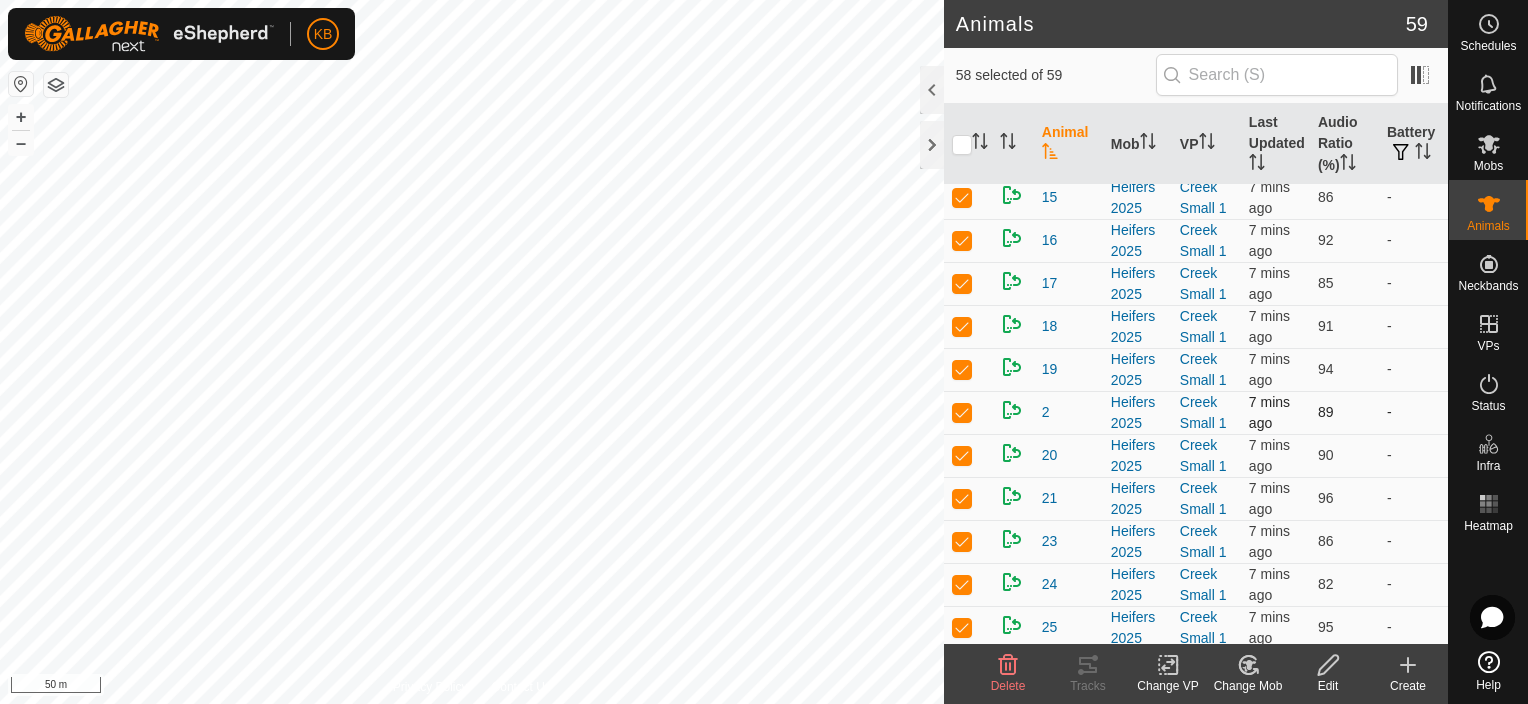 scroll, scrollTop: 300, scrollLeft: 0, axis: vertical 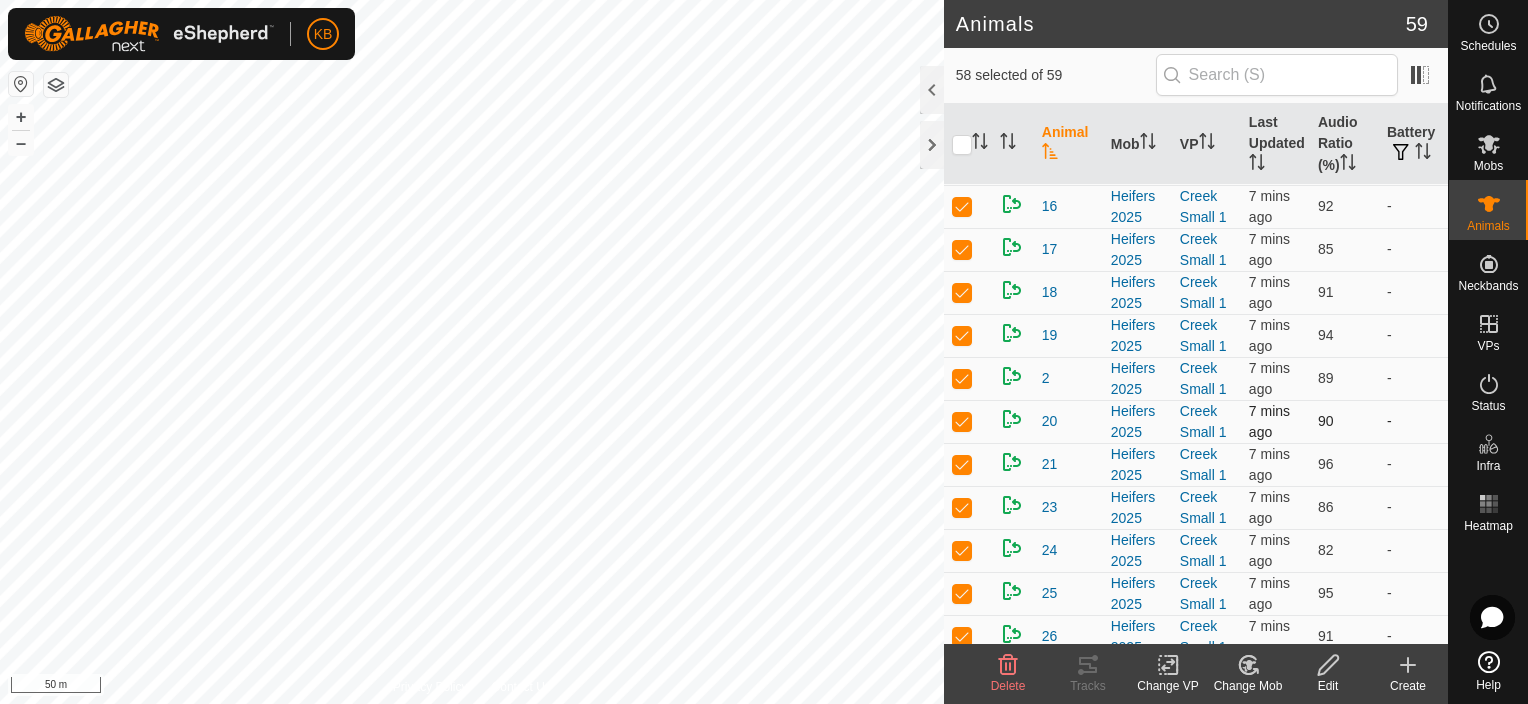 drag, startPoint x: 960, startPoint y: 414, endPoint x: 965, endPoint y: 426, distance: 13 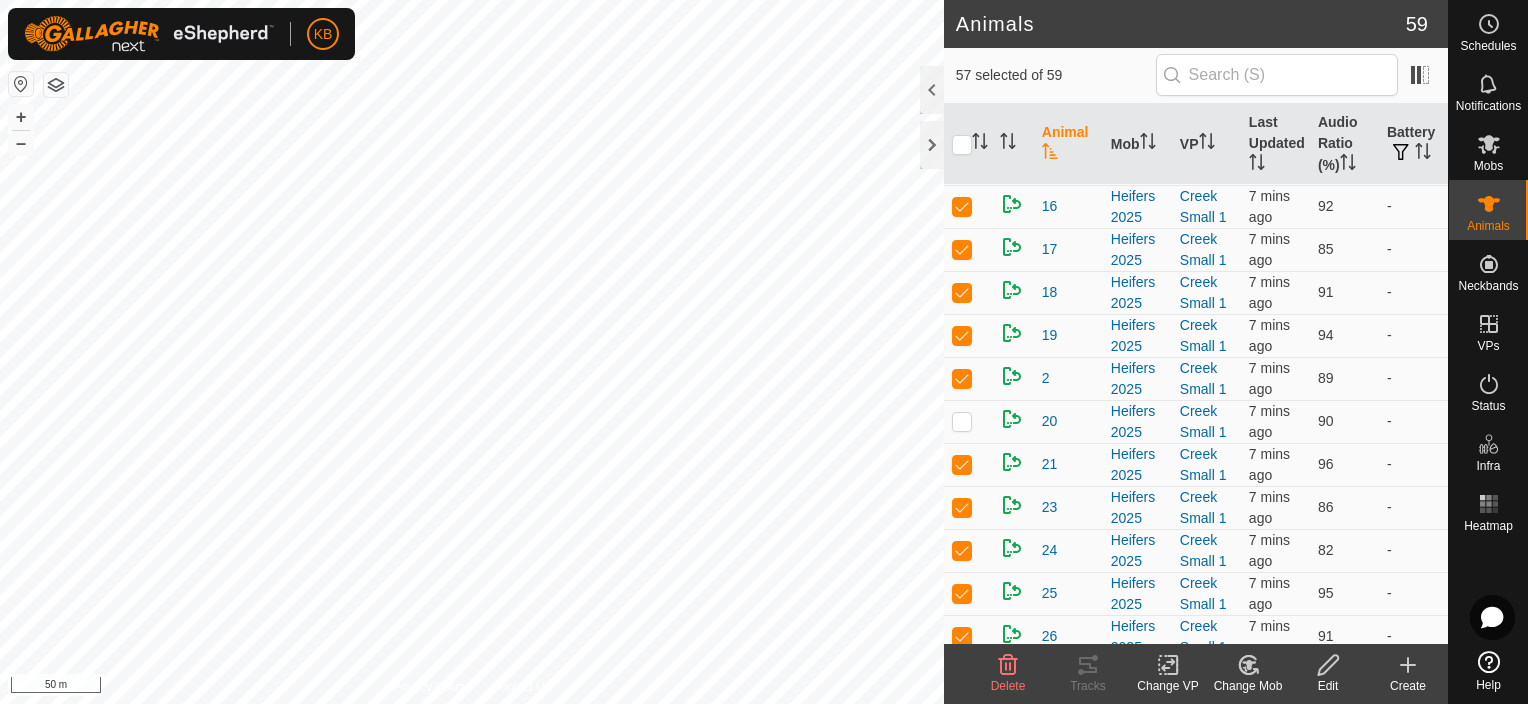 click 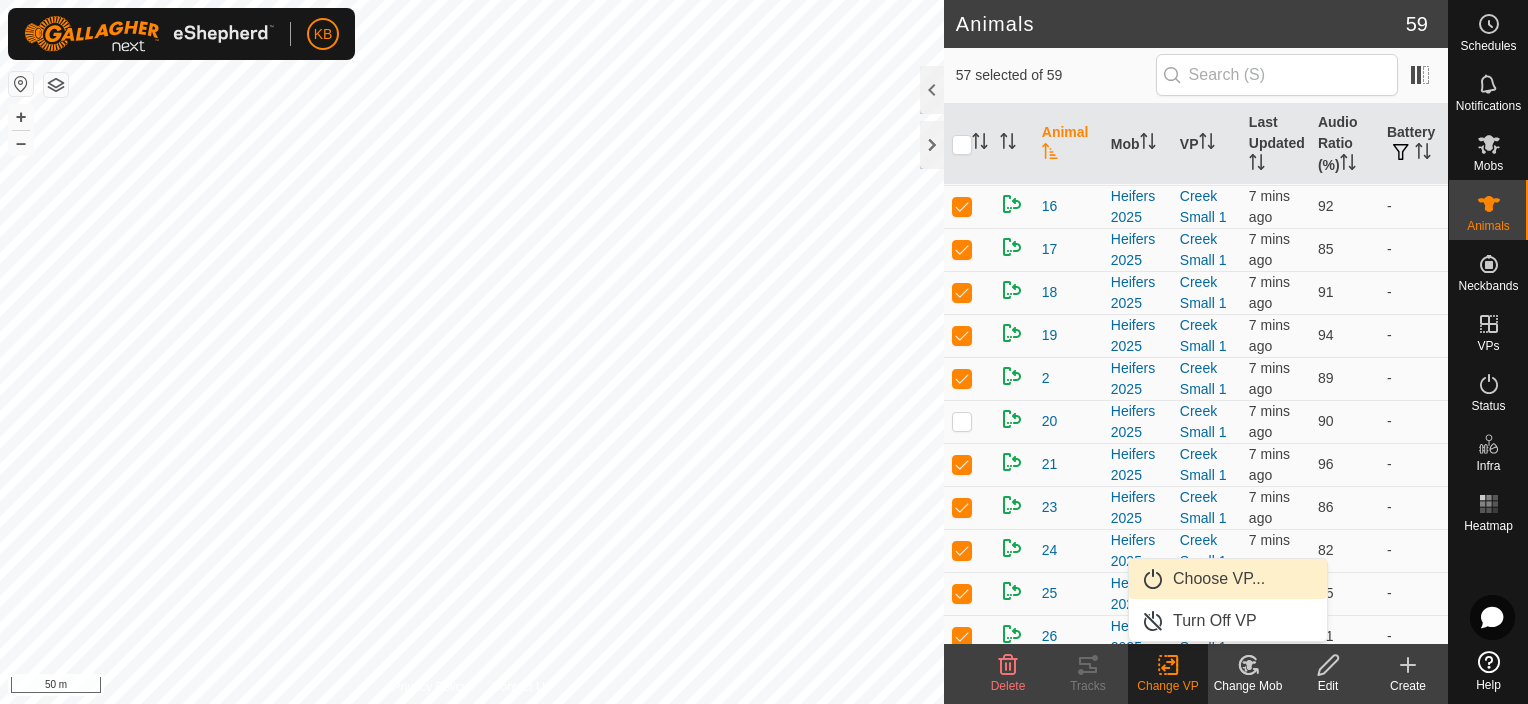 click on "Choose VP..." at bounding box center (1228, 579) 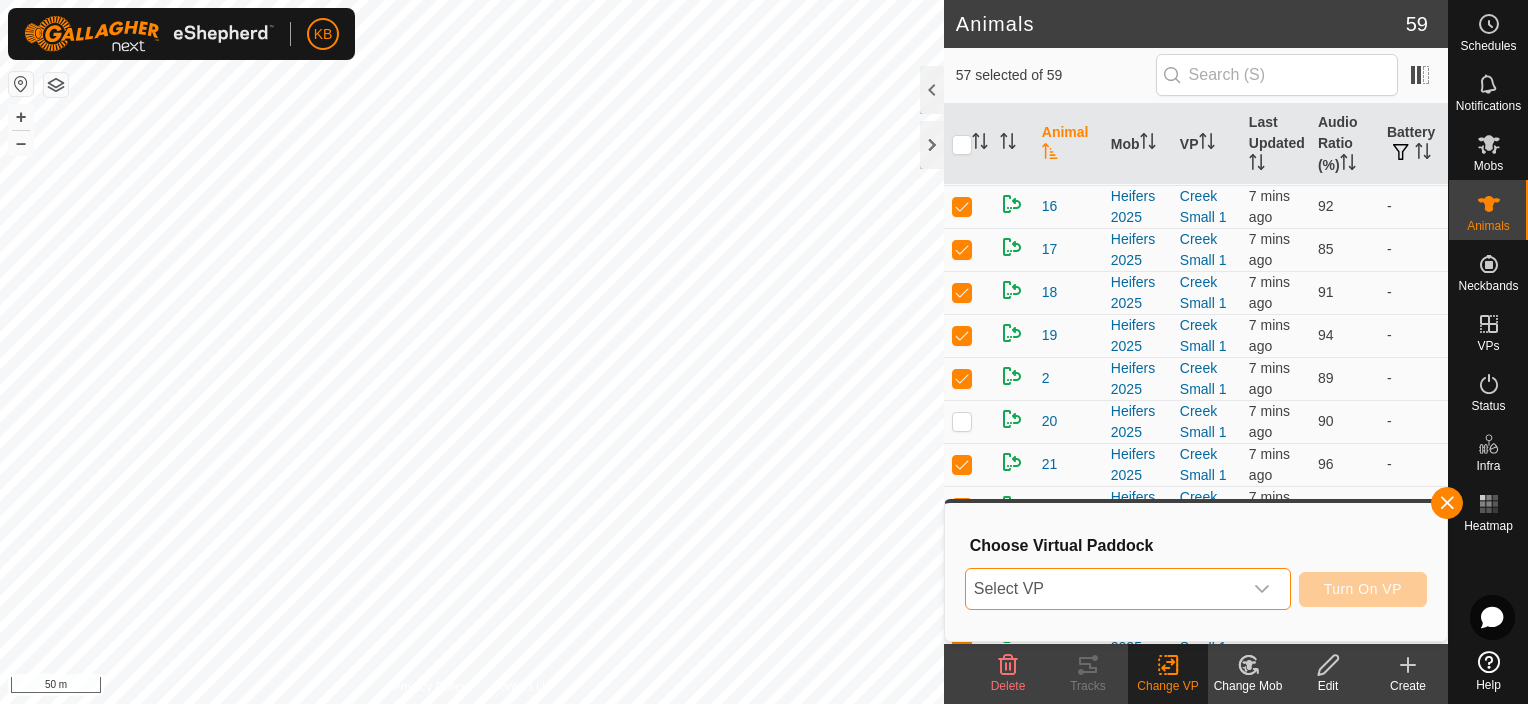 click on "Select VP" at bounding box center [1104, 589] 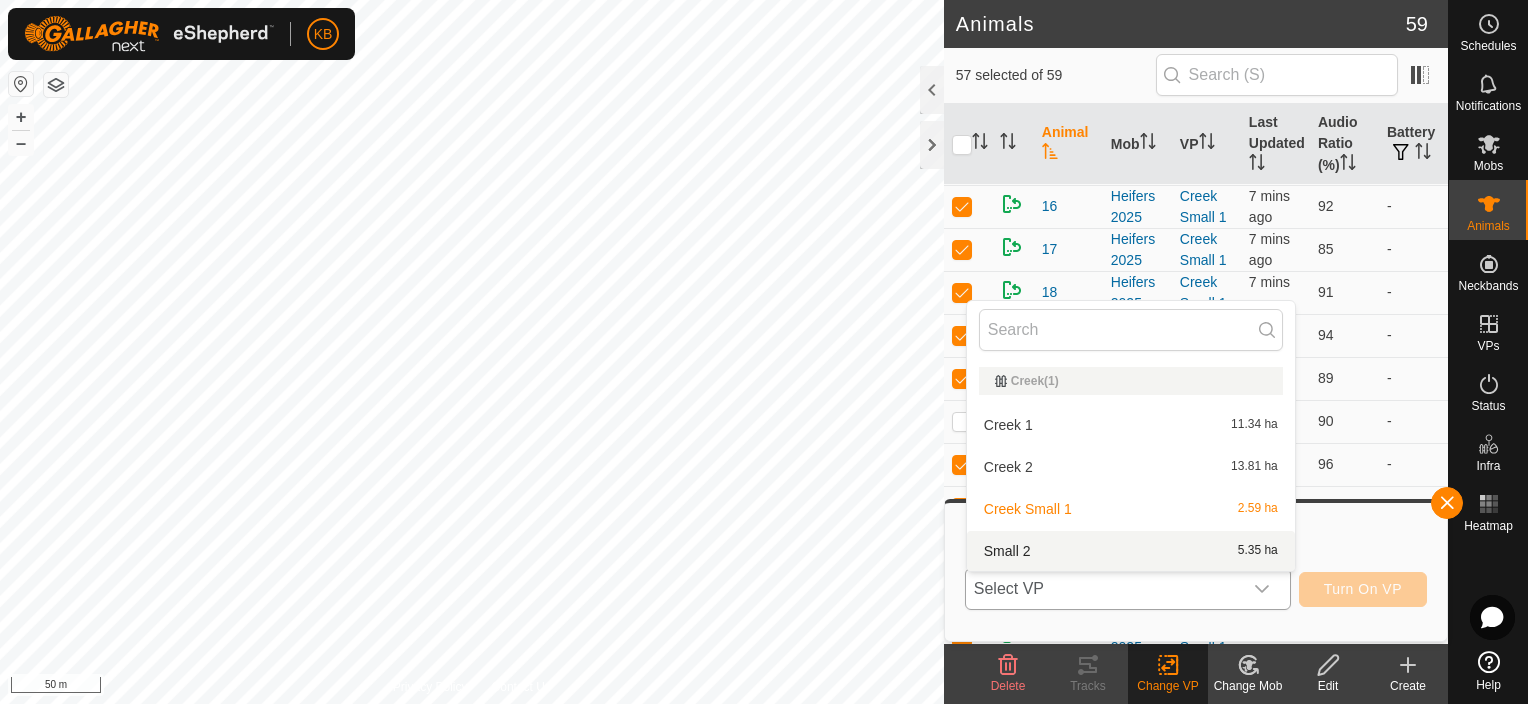 click on "Small 2  5.35 ha" at bounding box center [1131, 551] 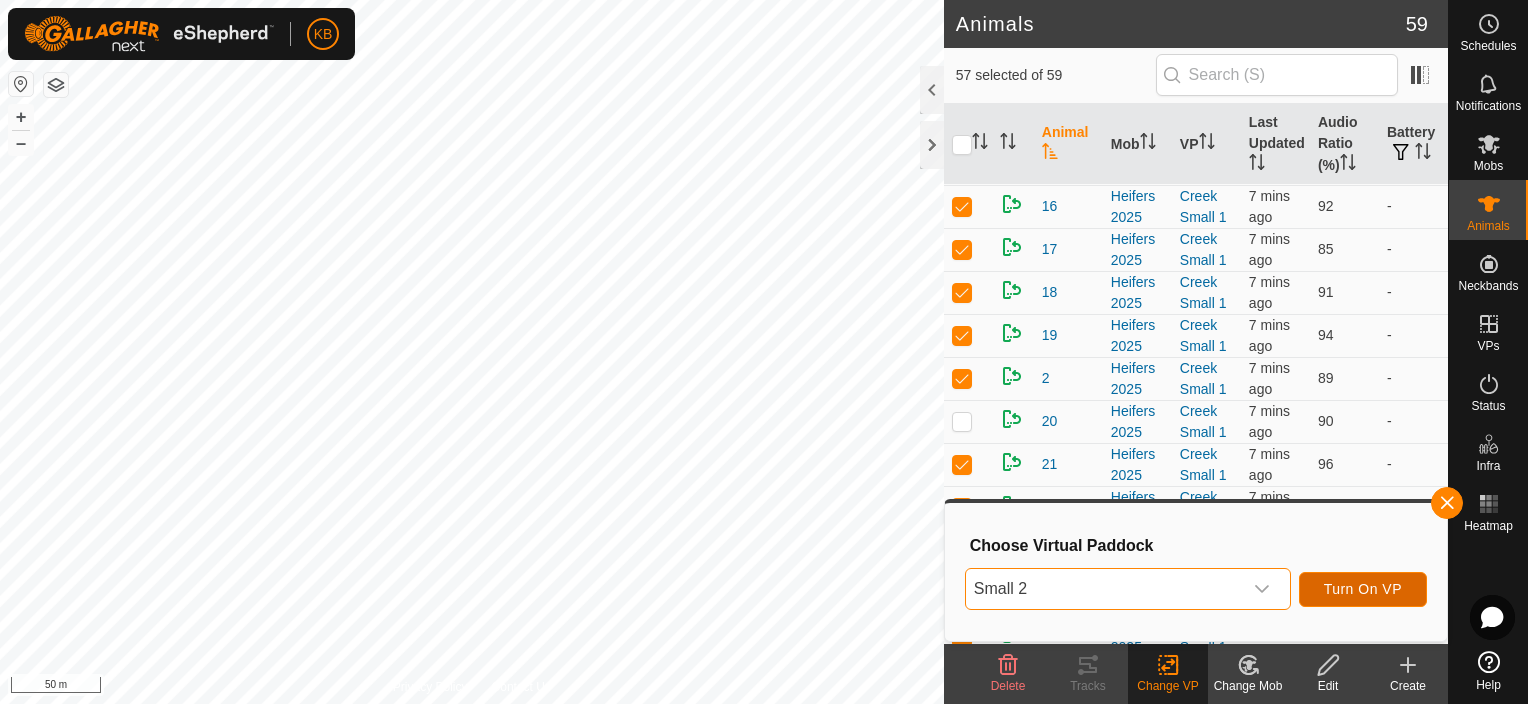 click on "Turn On VP" at bounding box center [1363, 589] 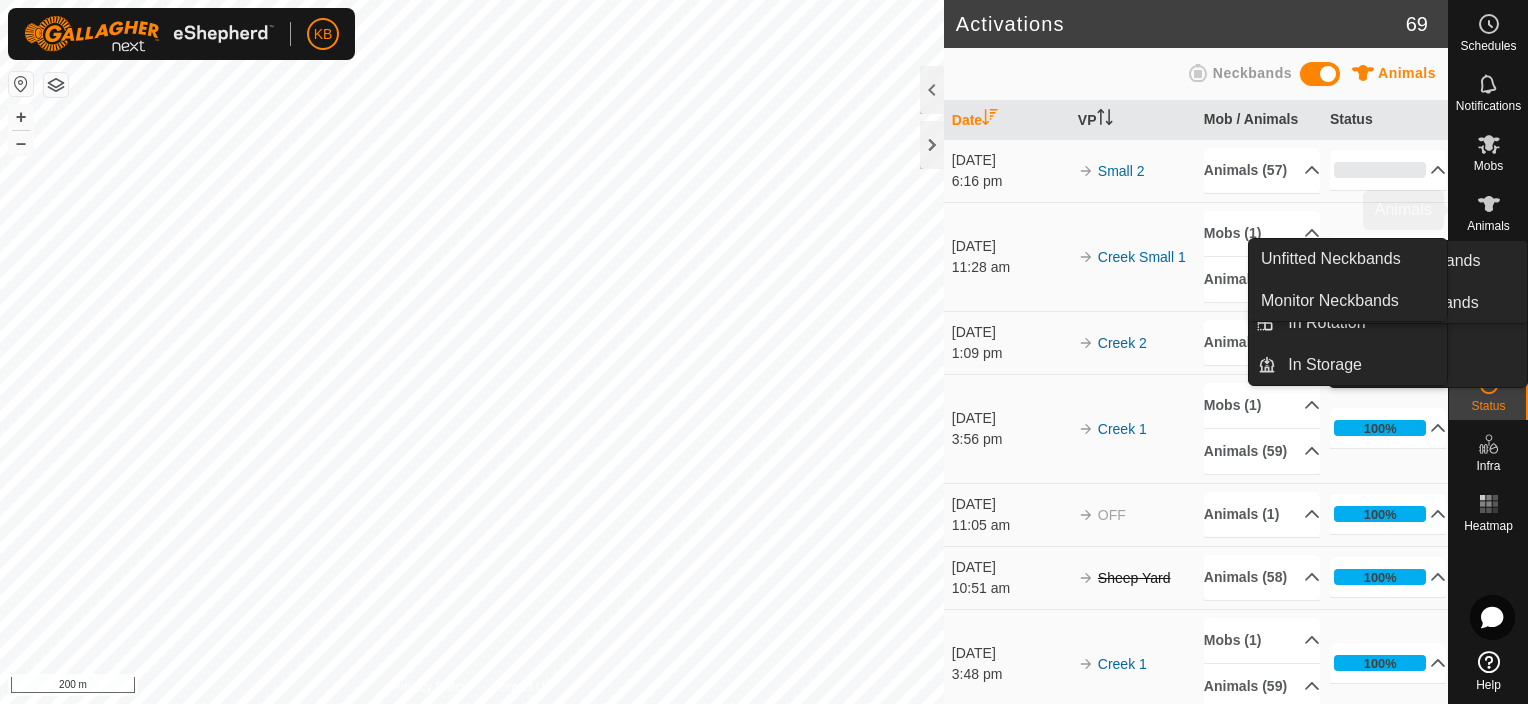 click on "Animals" at bounding box center (1488, 226) 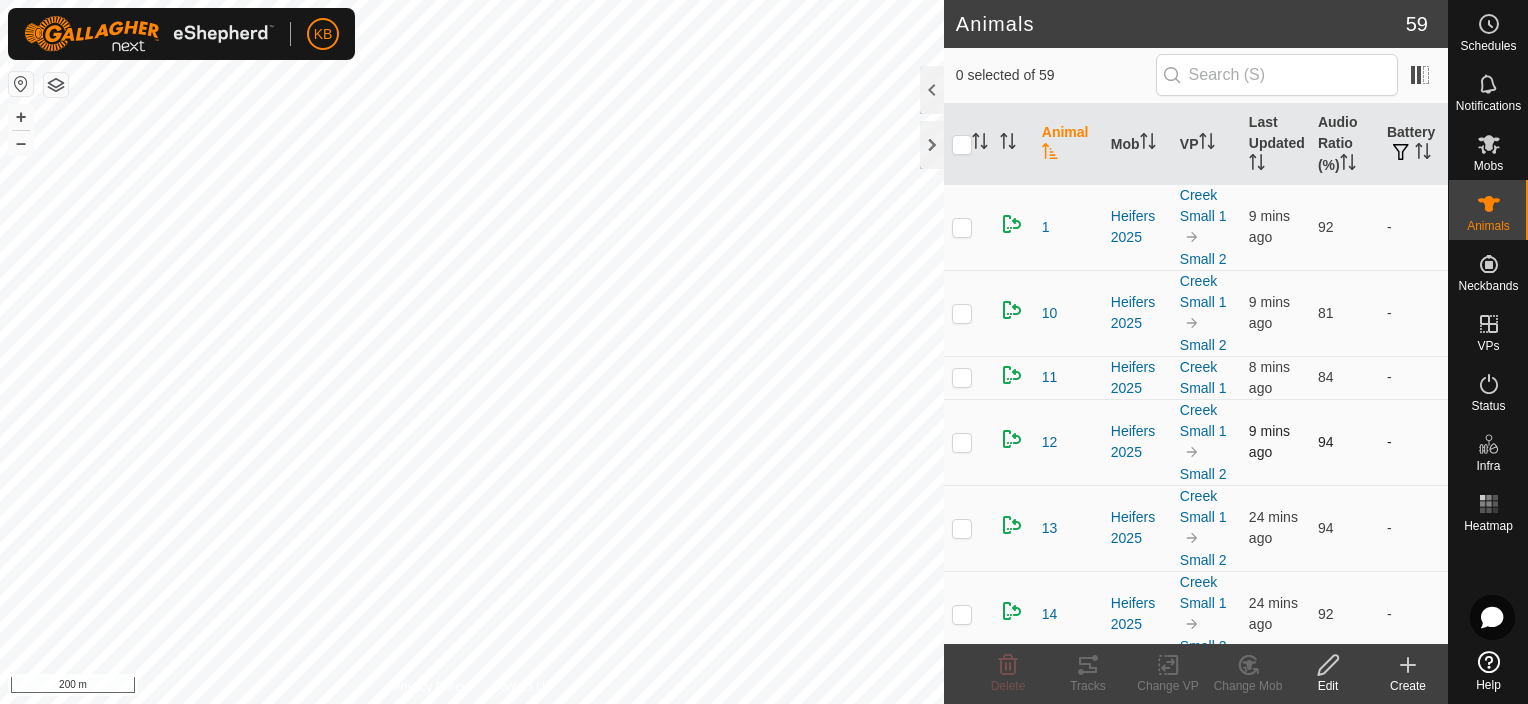 click at bounding box center [962, 377] 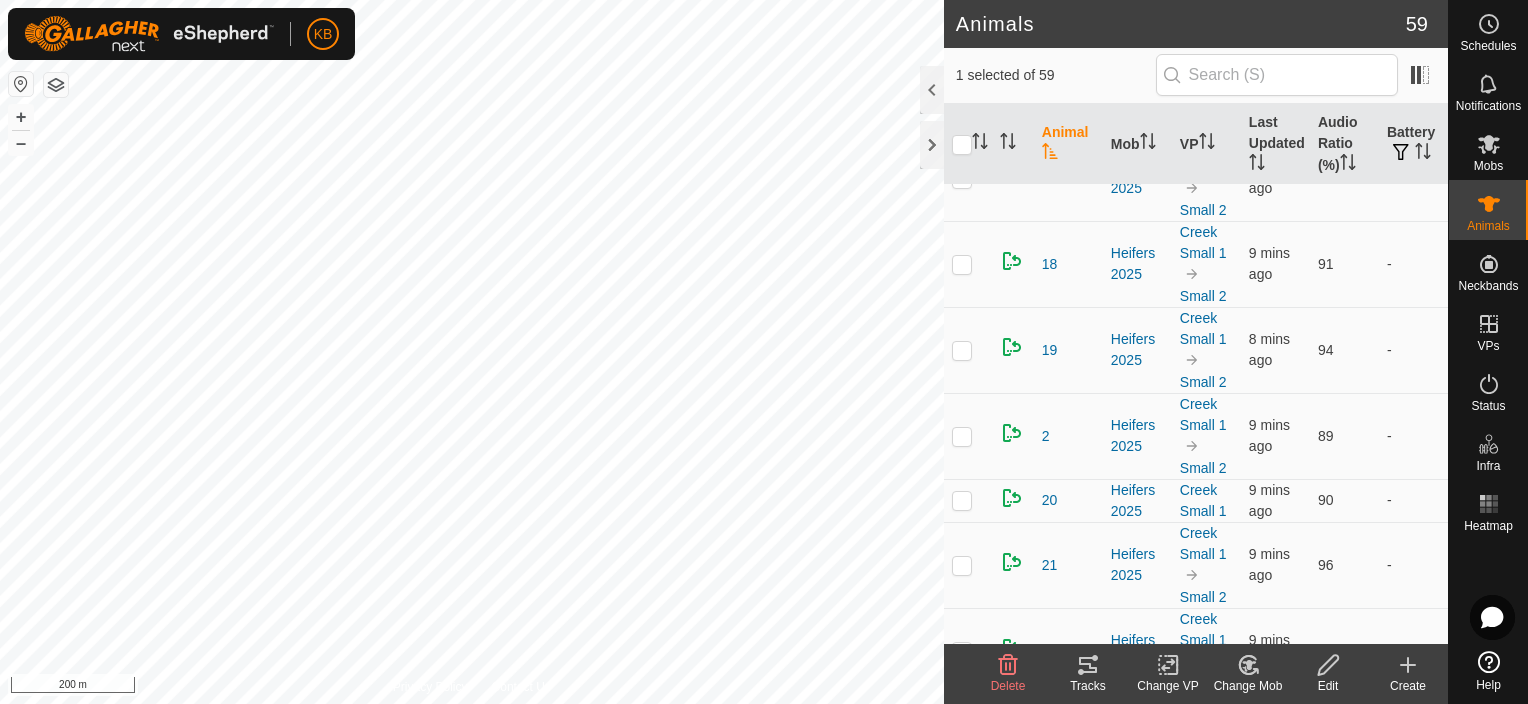 scroll, scrollTop: 700, scrollLeft: 0, axis: vertical 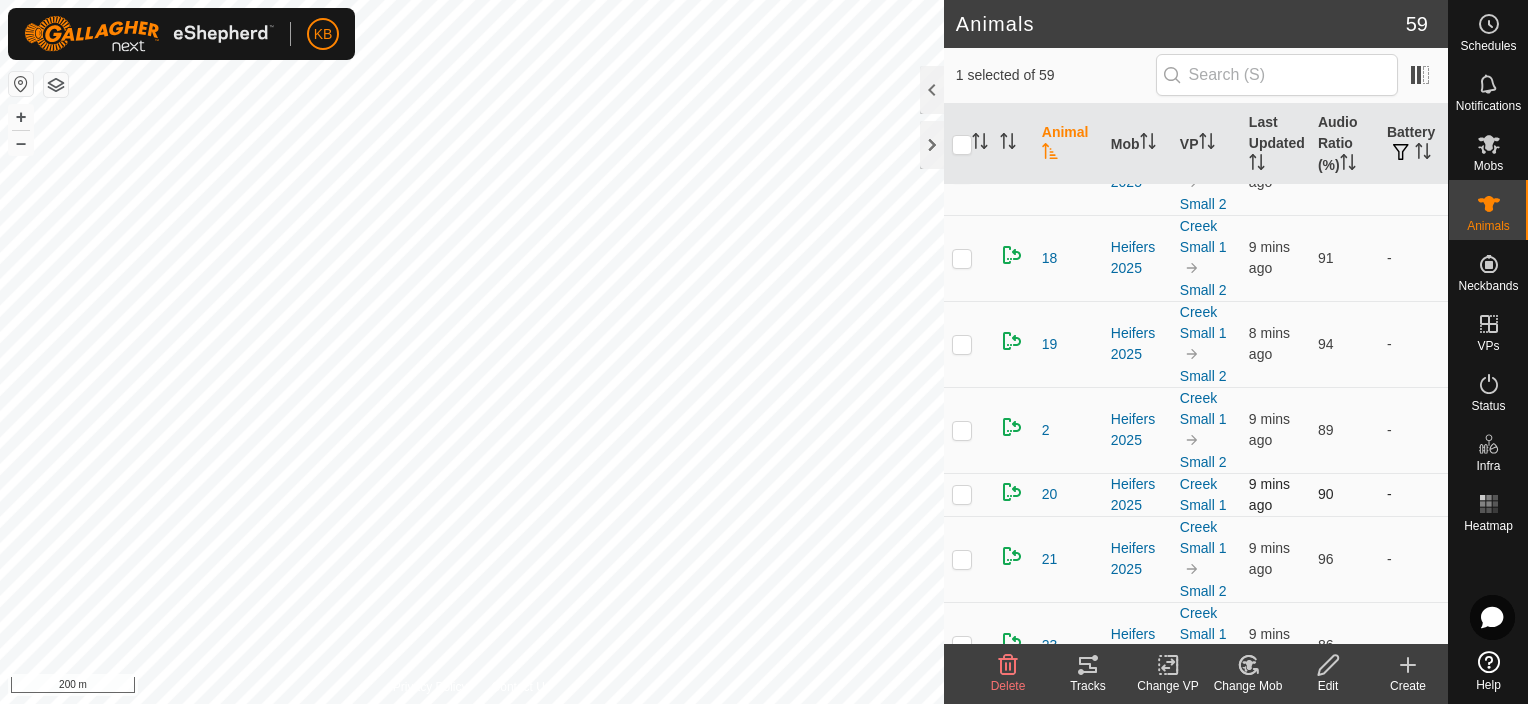 click at bounding box center [962, 494] 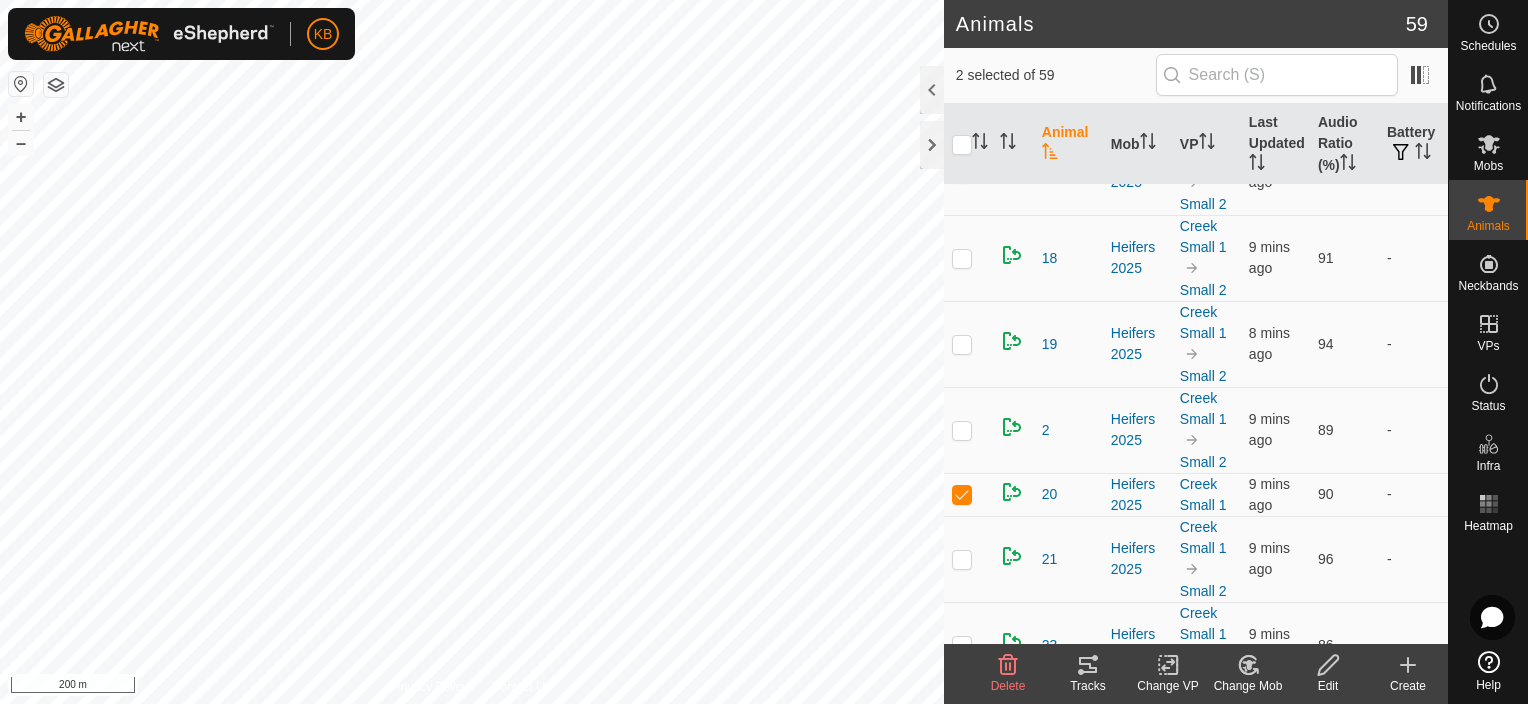 click 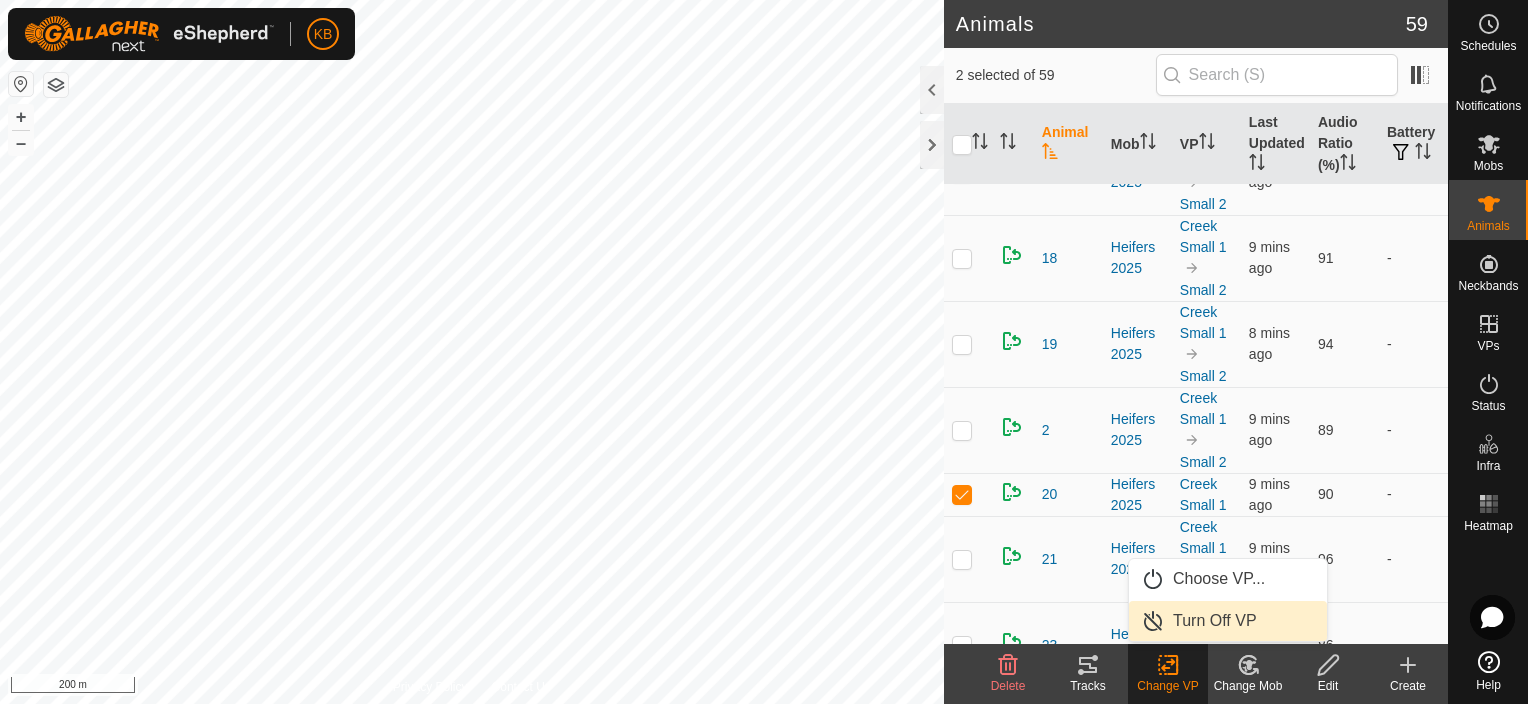 click on "Turn Off VP" at bounding box center [1228, 621] 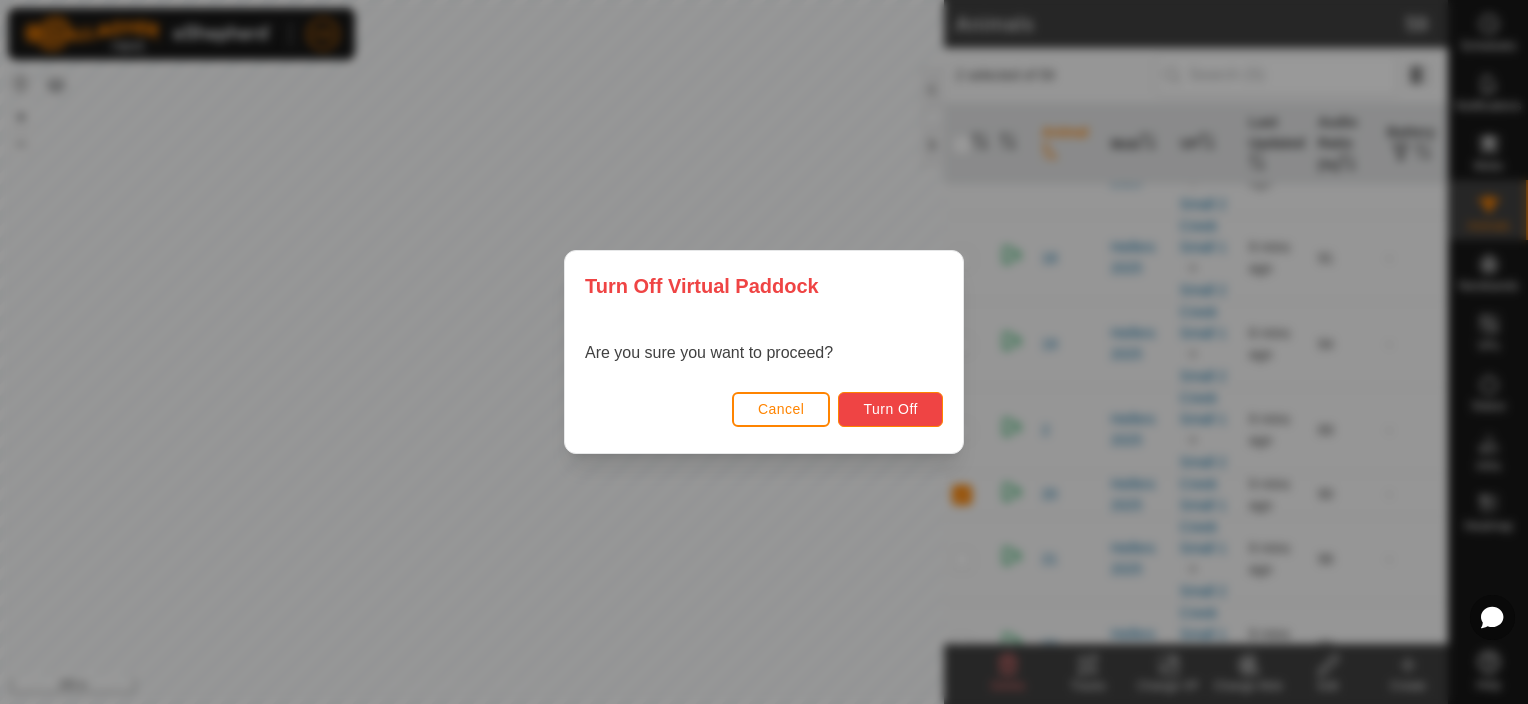click on "Turn Off" at bounding box center (890, 409) 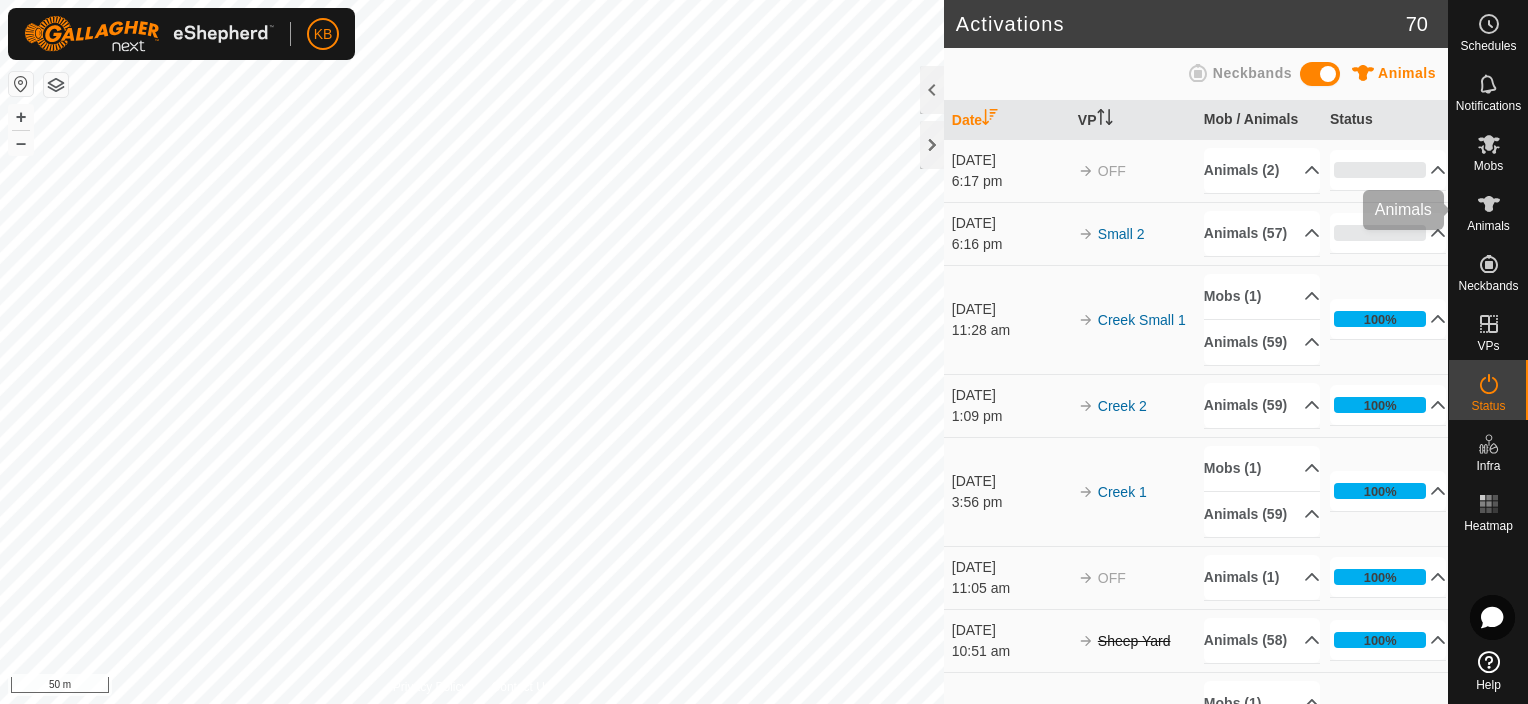 click 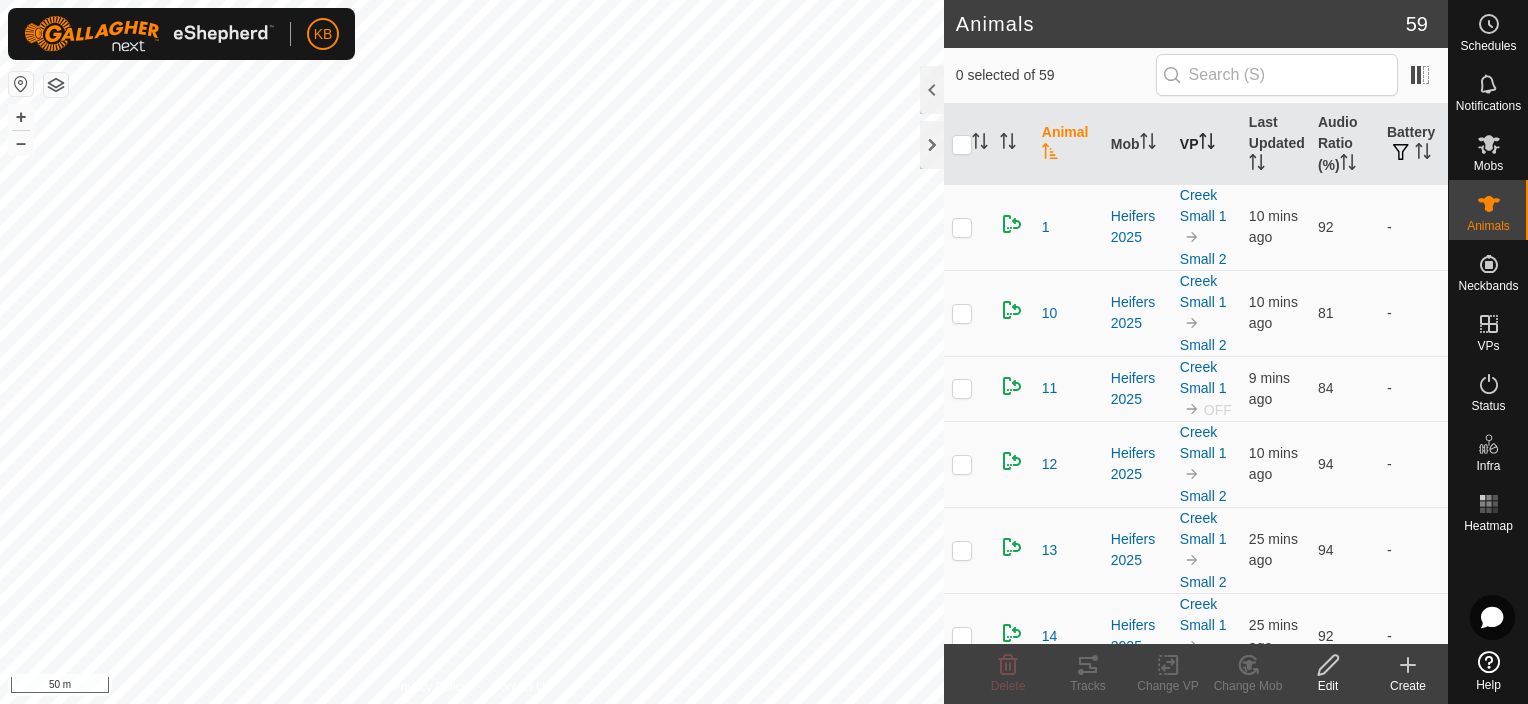 click 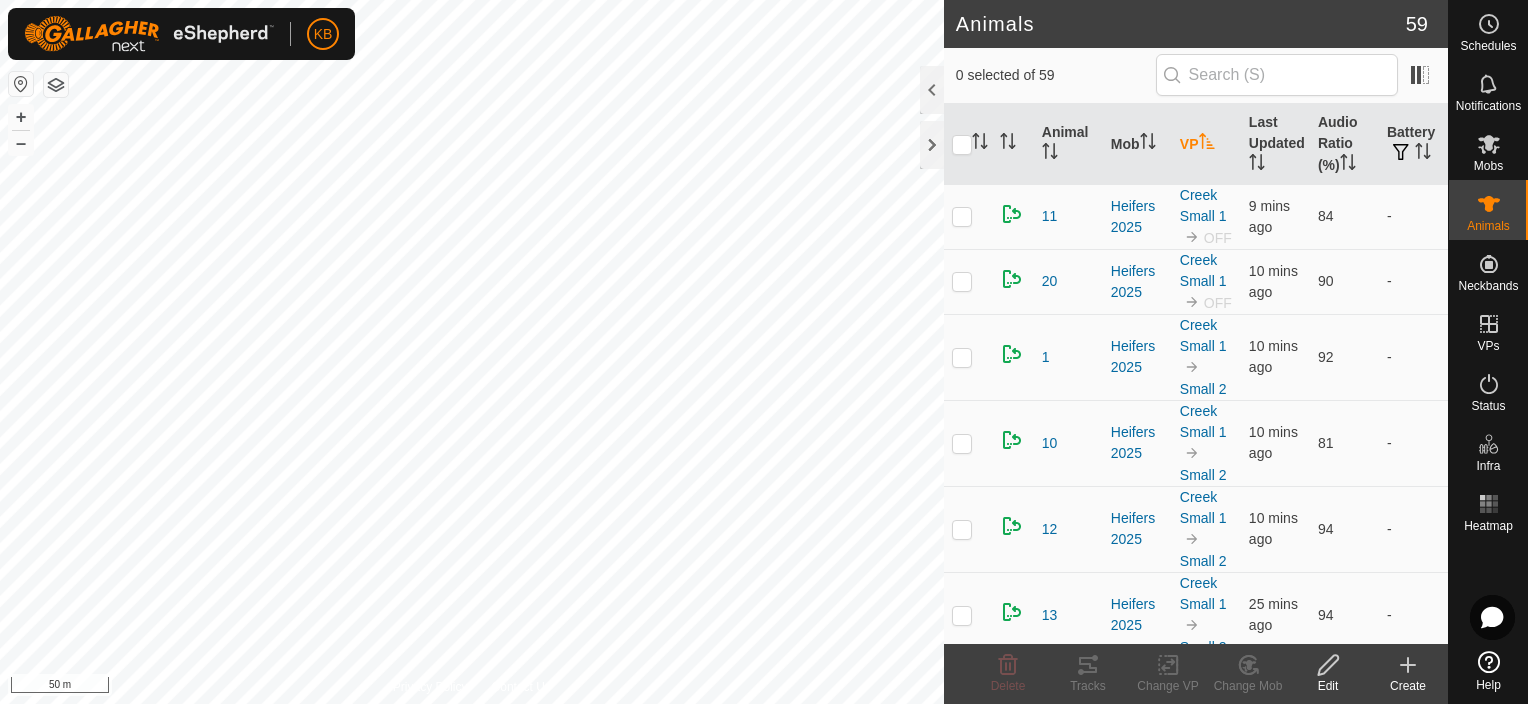 click 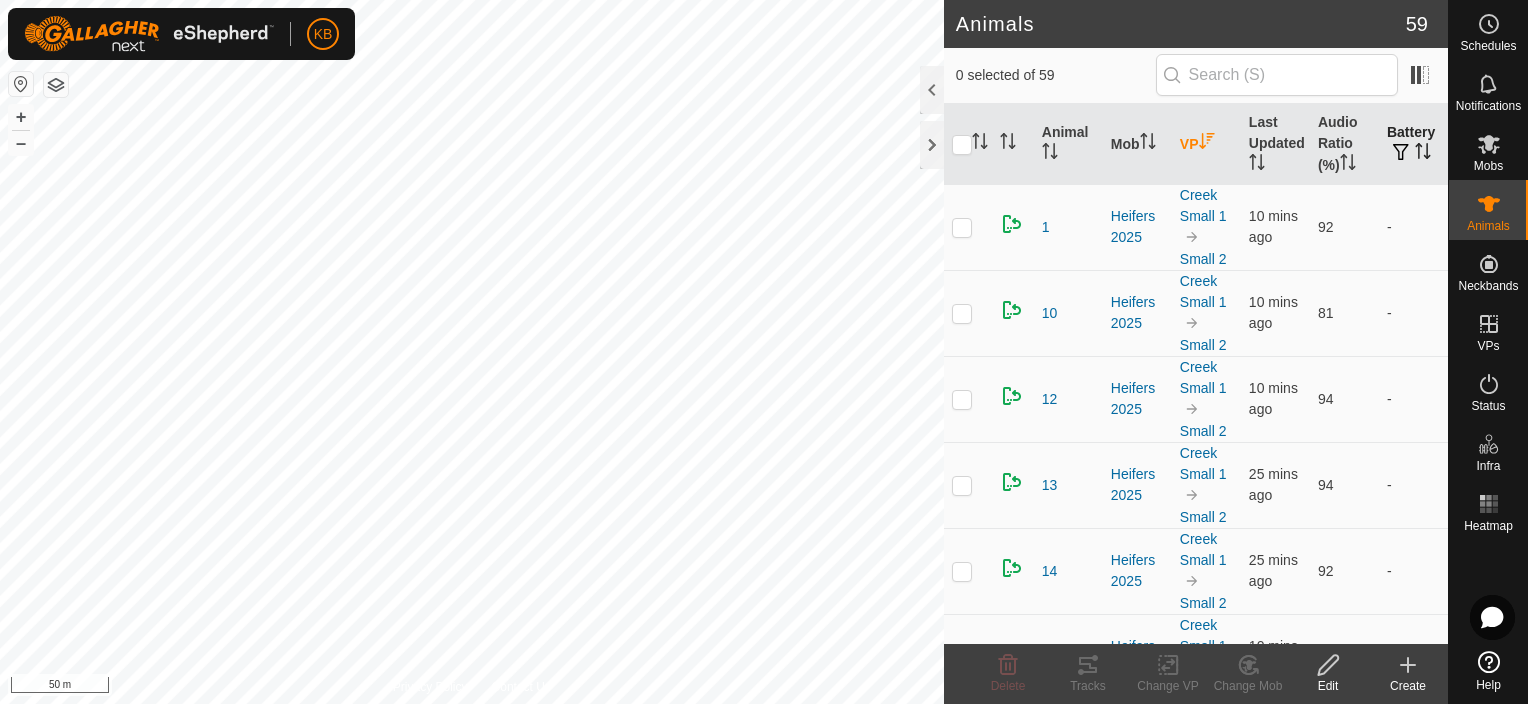 click on "Battery" at bounding box center (1413, 144) 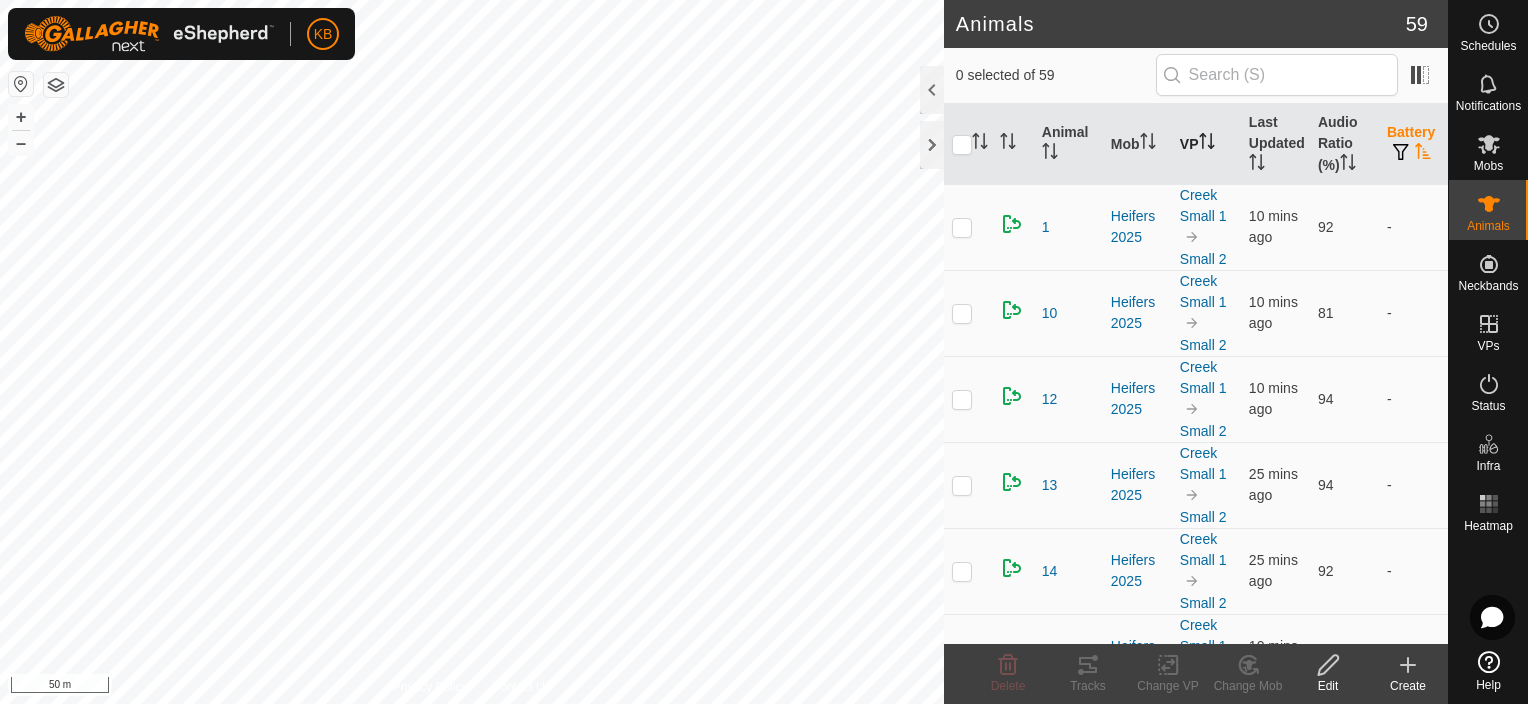 click on "Battery" at bounding box center (1413, 144) 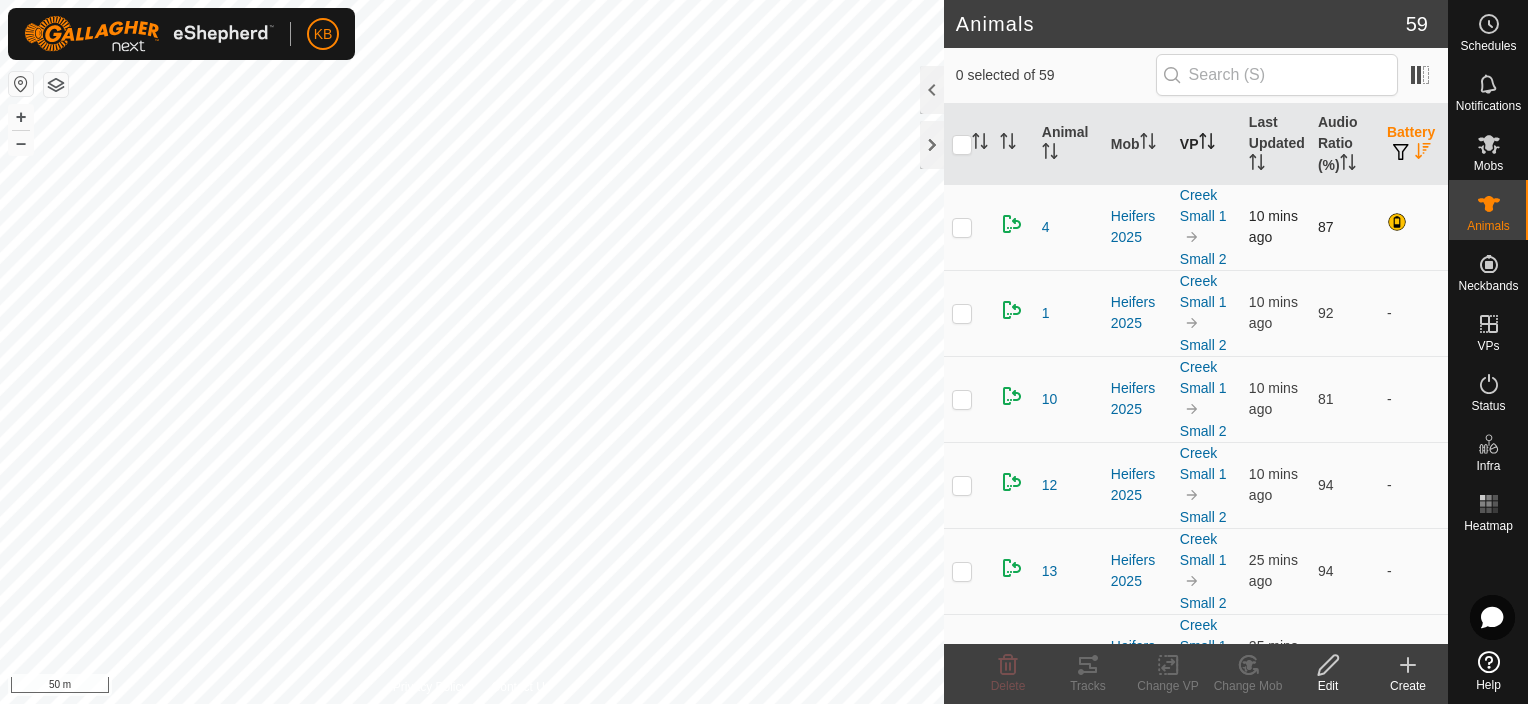 click at bounding box center (962, 227) 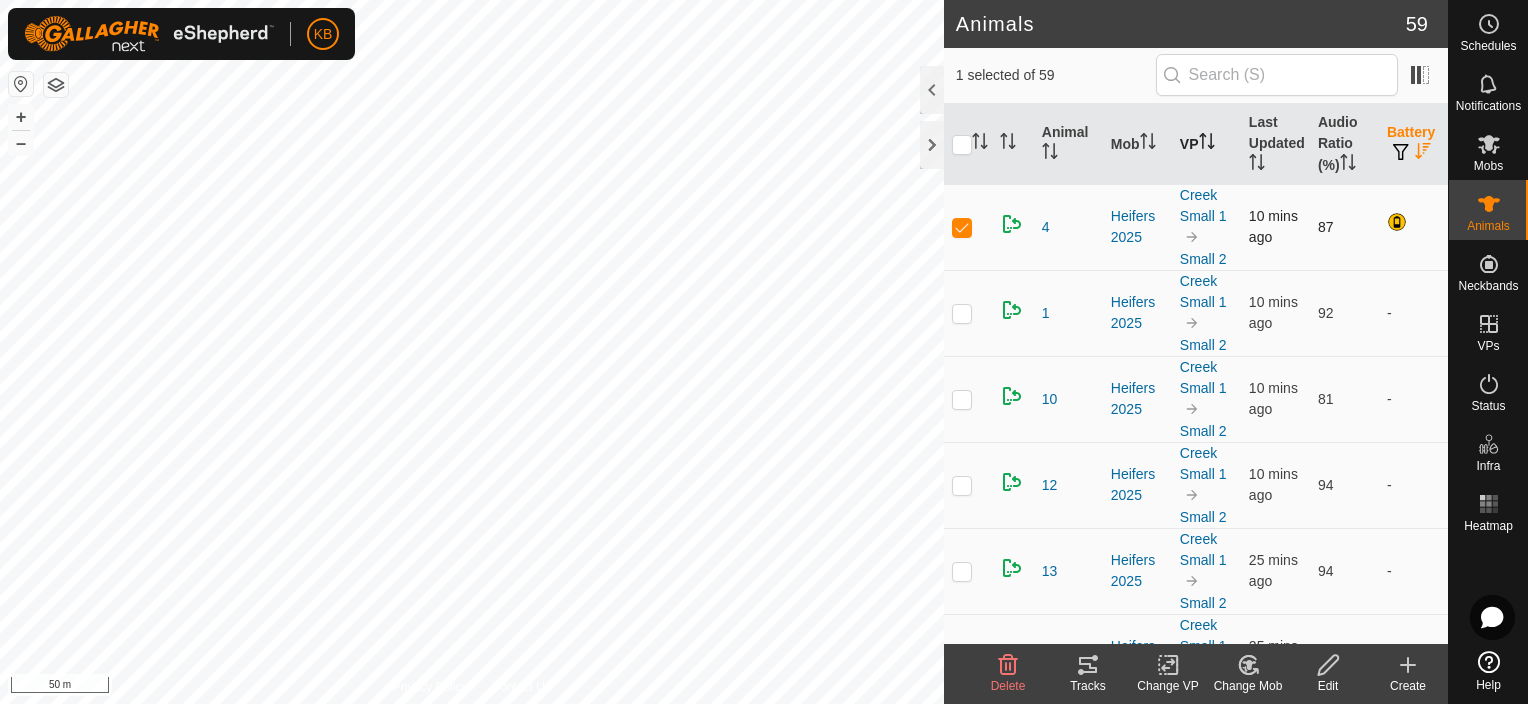 click at bounding box center (962, 227) 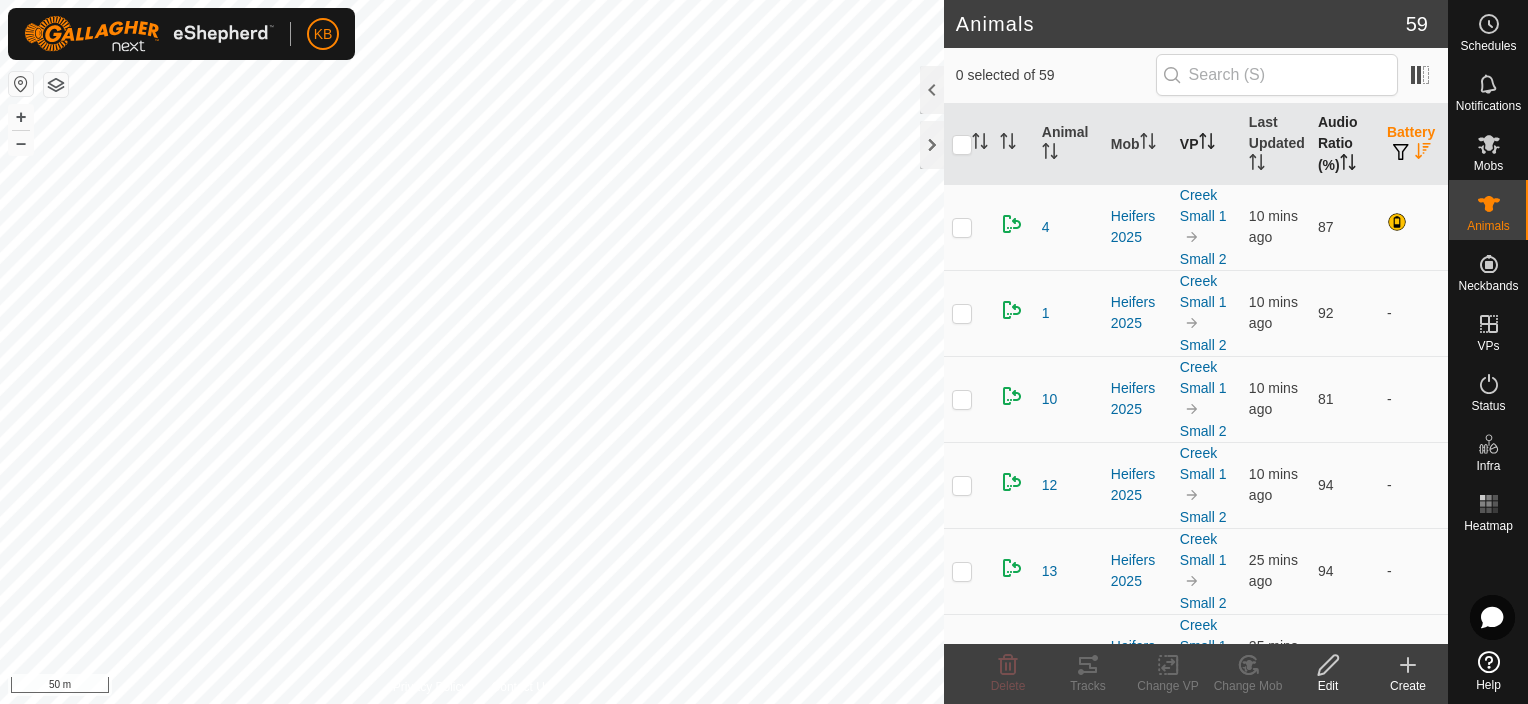 click 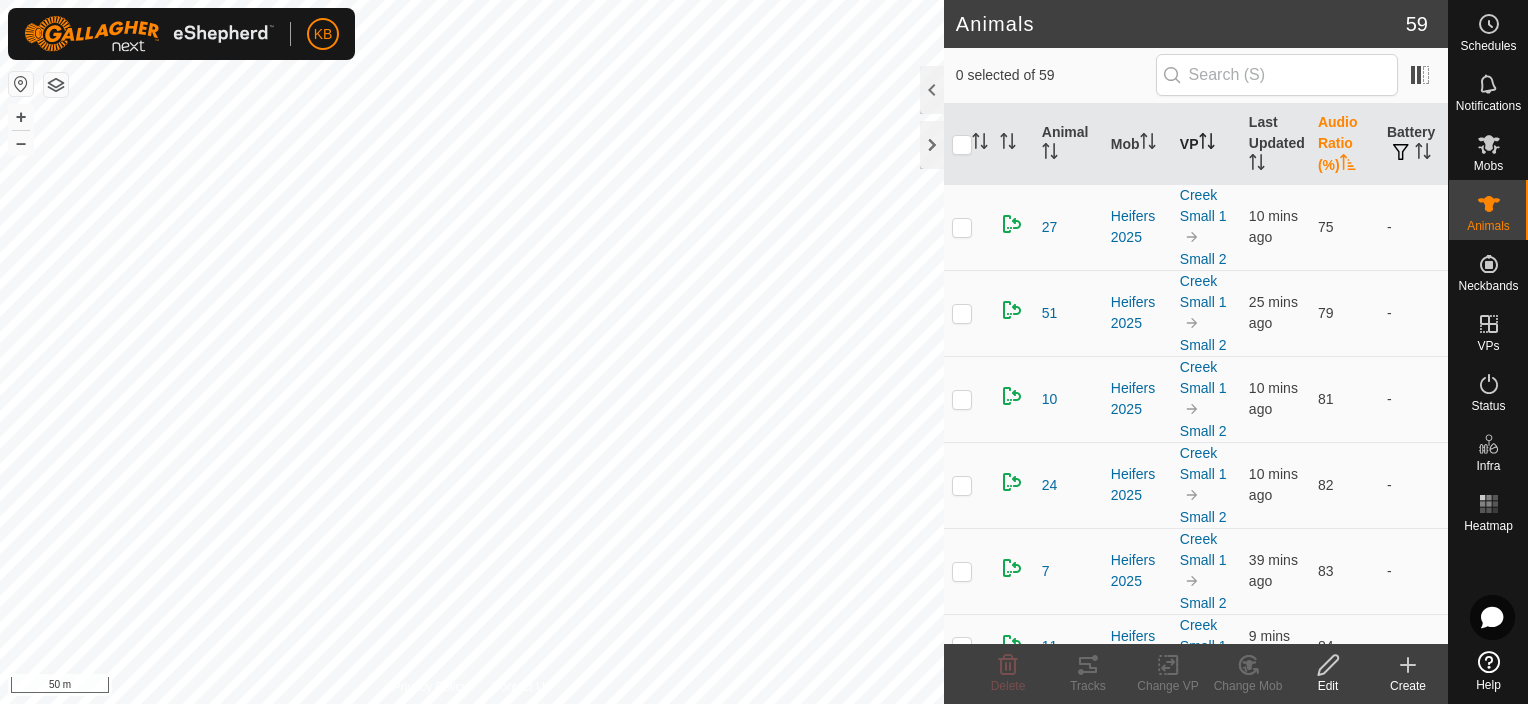 click 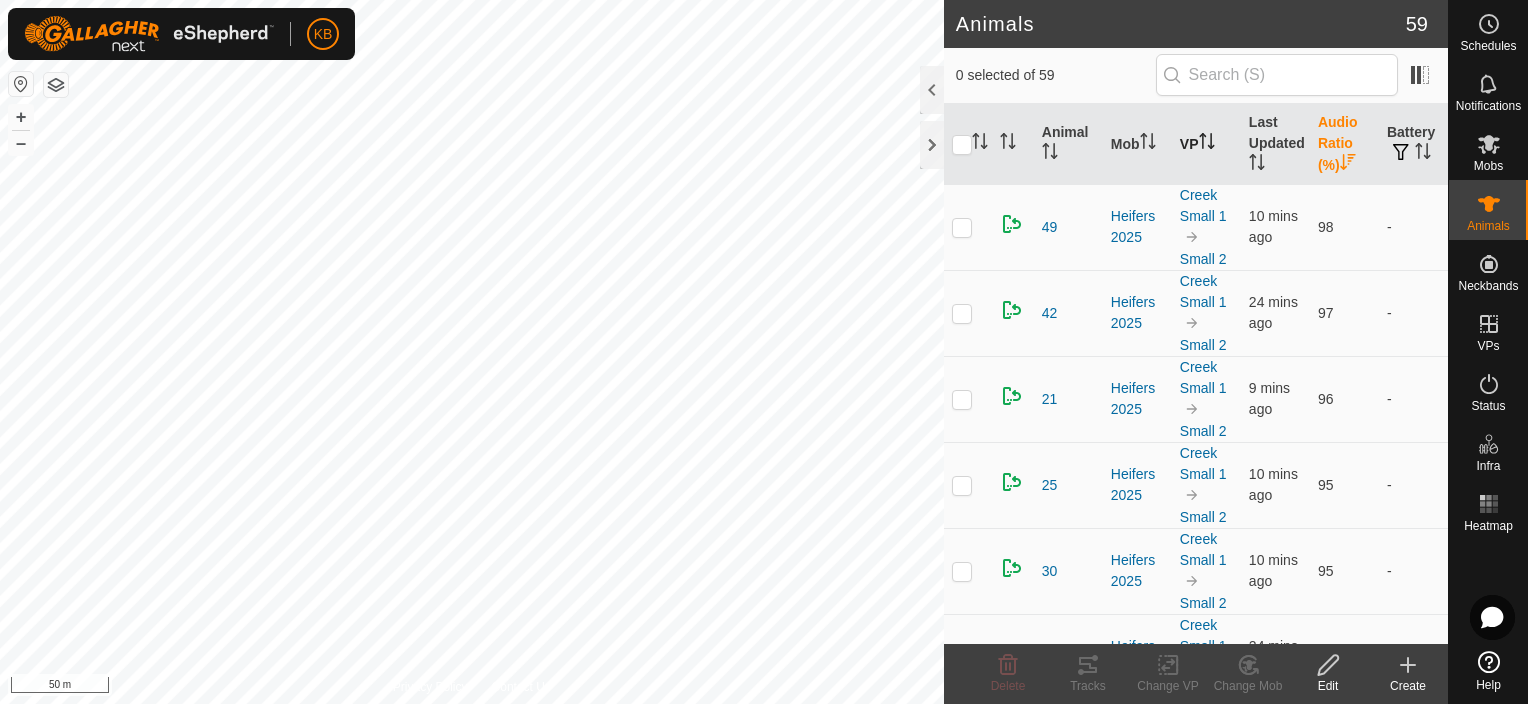 click 